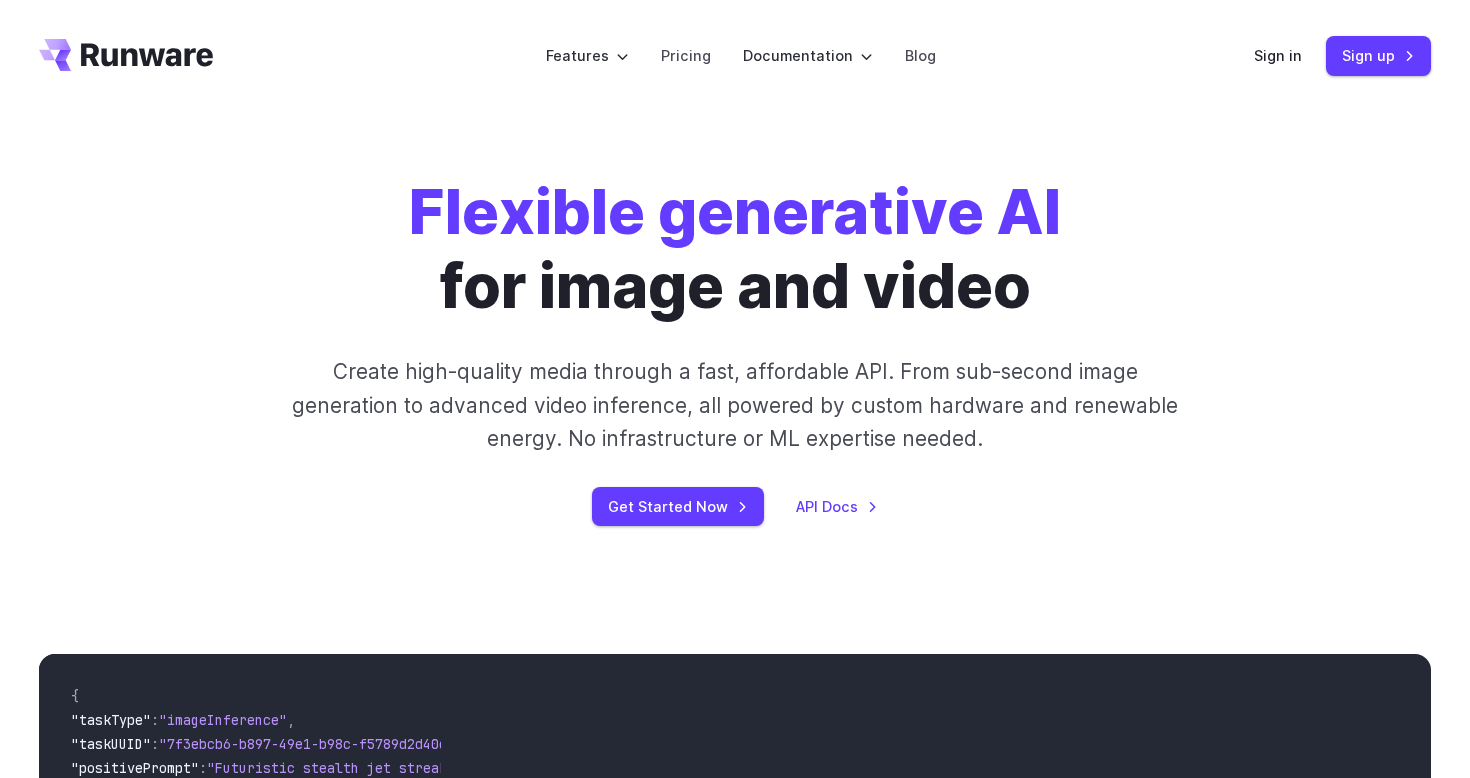 scroll, scrollTop: 0, scrollLeft: 0, axis: both 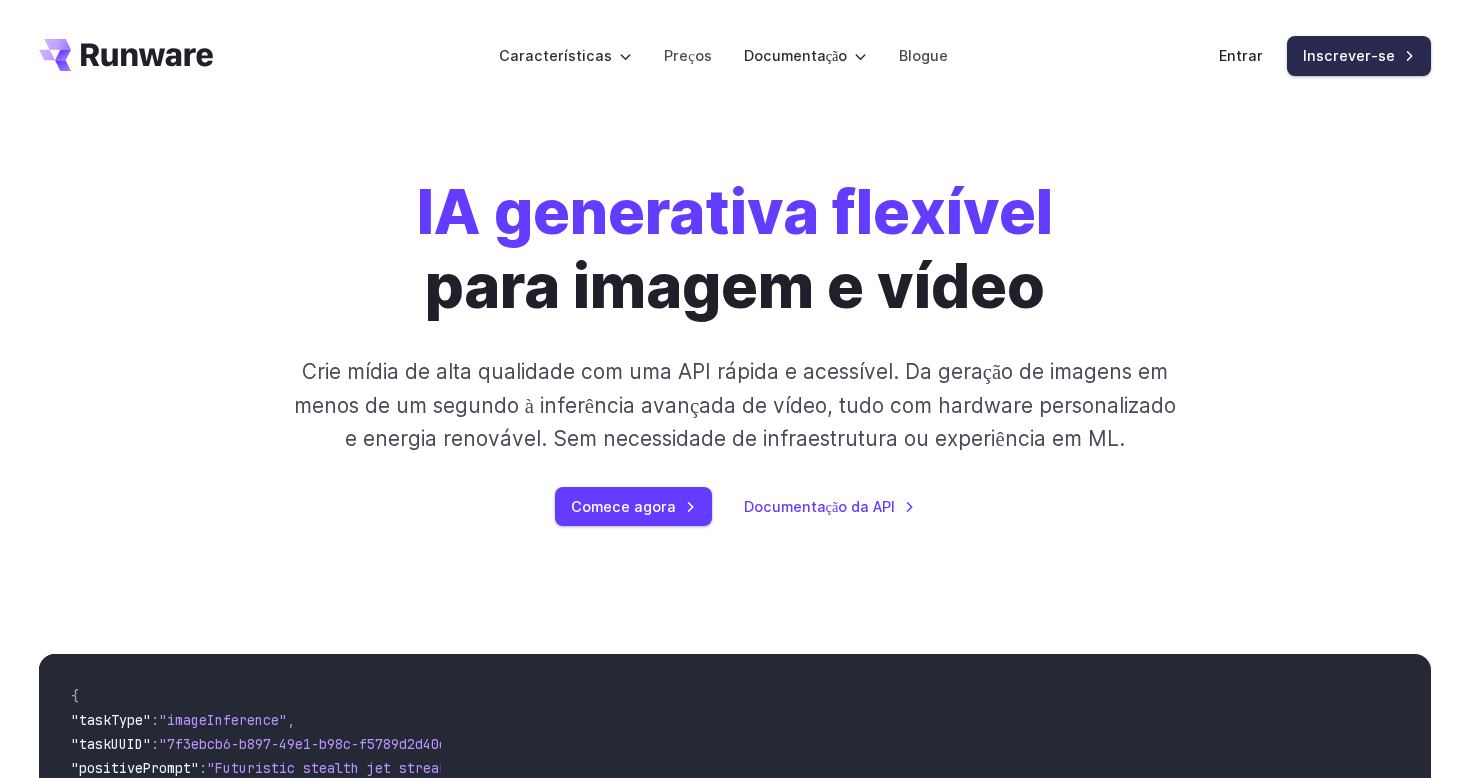 click on "Inscrever-se" at bounding box center (1349, 55) 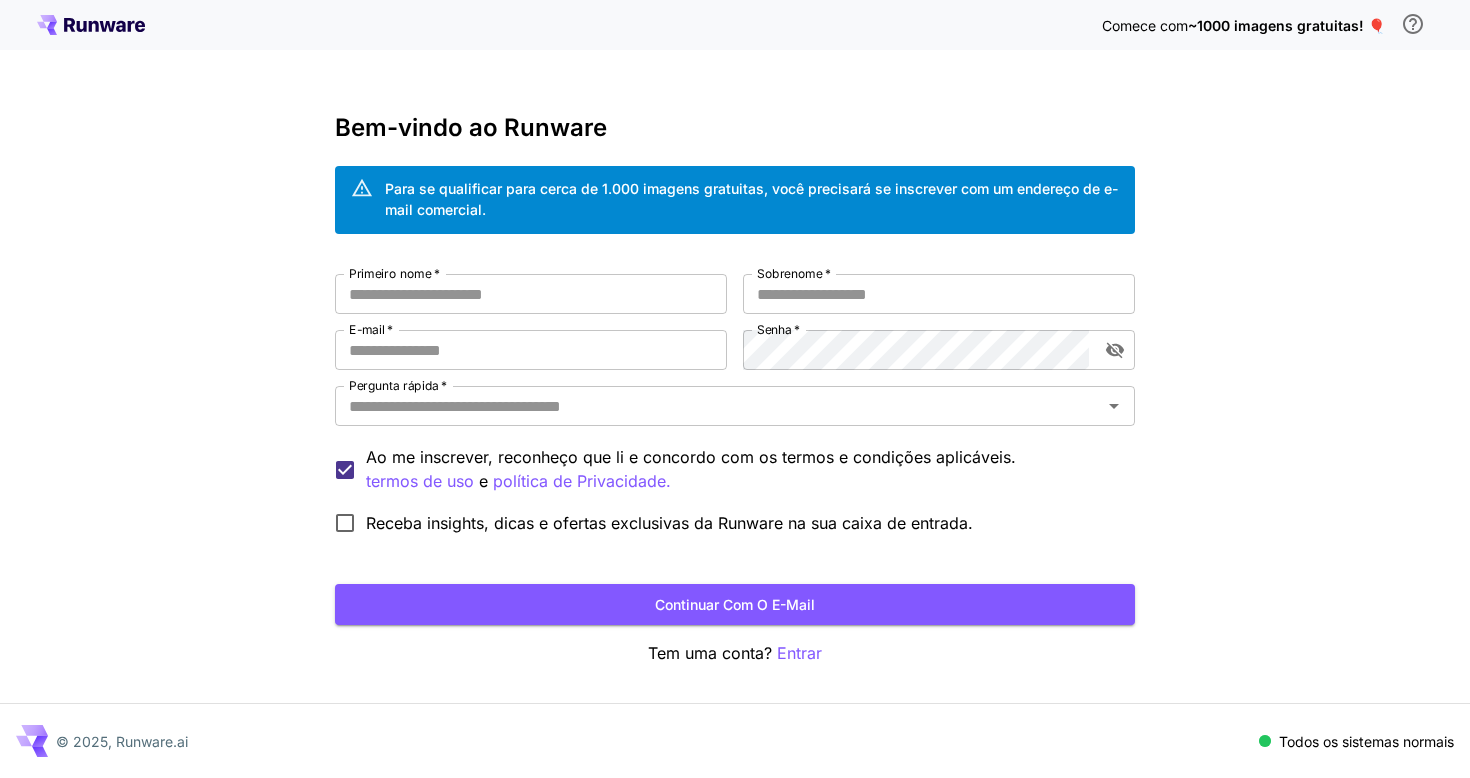 scroll, scrollTop: 0, scrollLeft: 0, axis: both 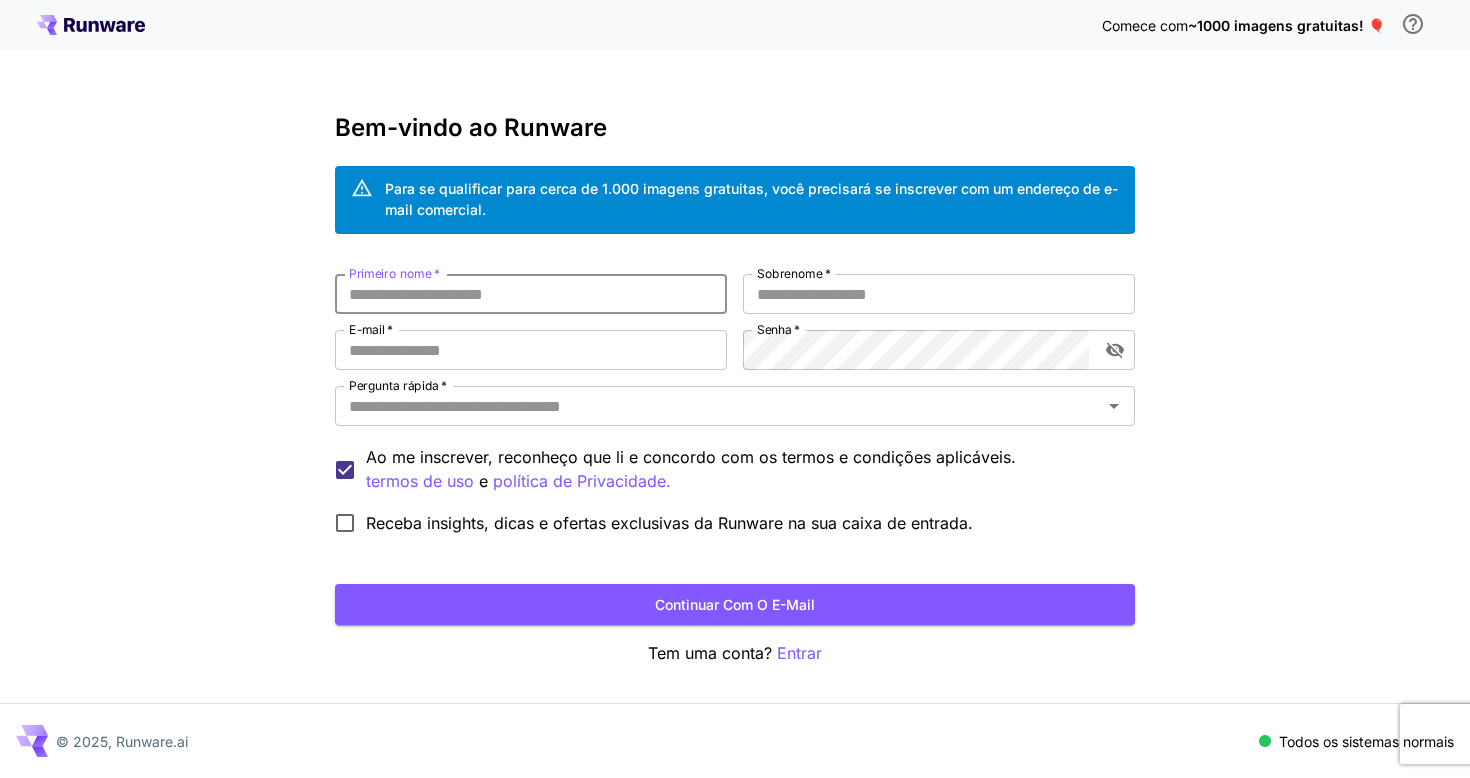 click on "Primeiro nome    *" at bounding box center [531, 294] 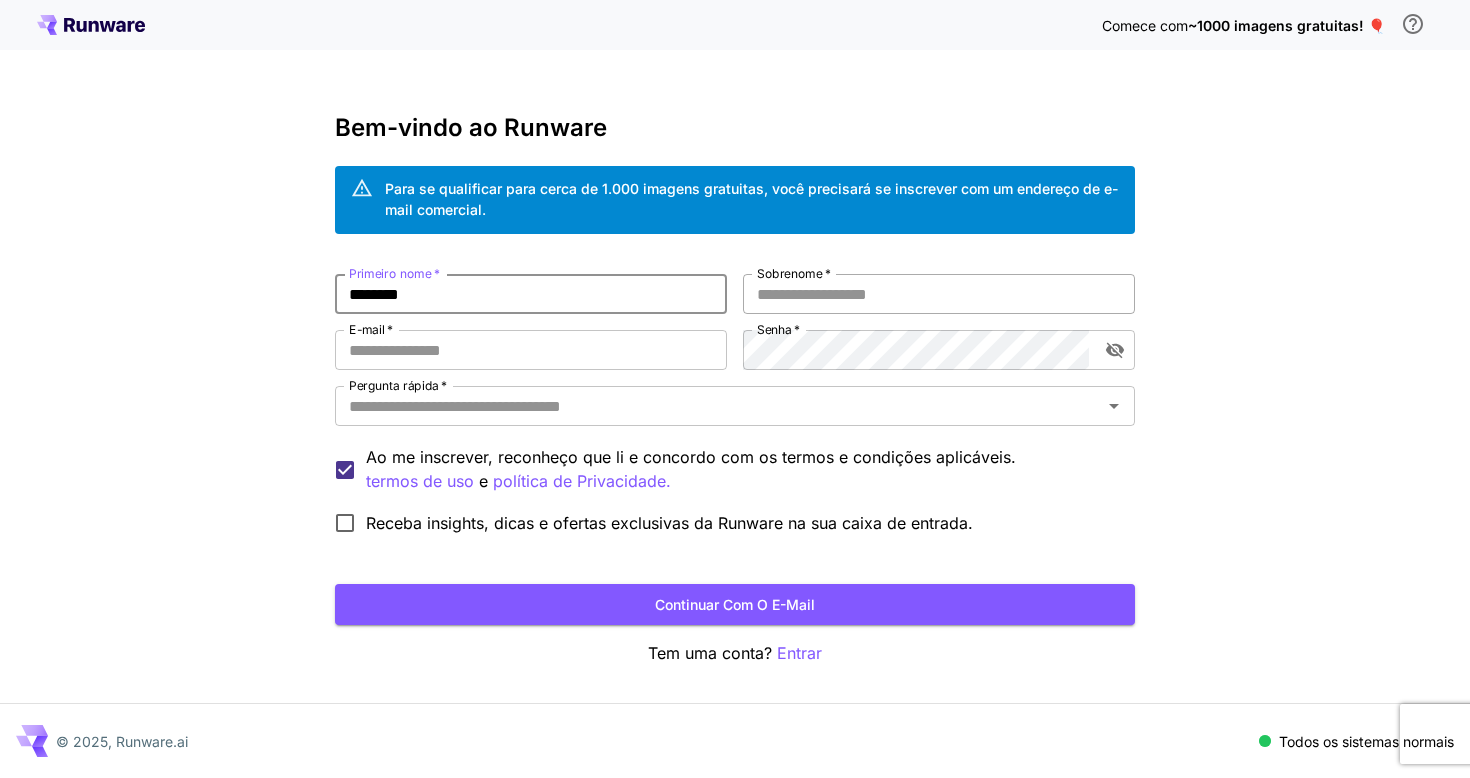 type on "********" 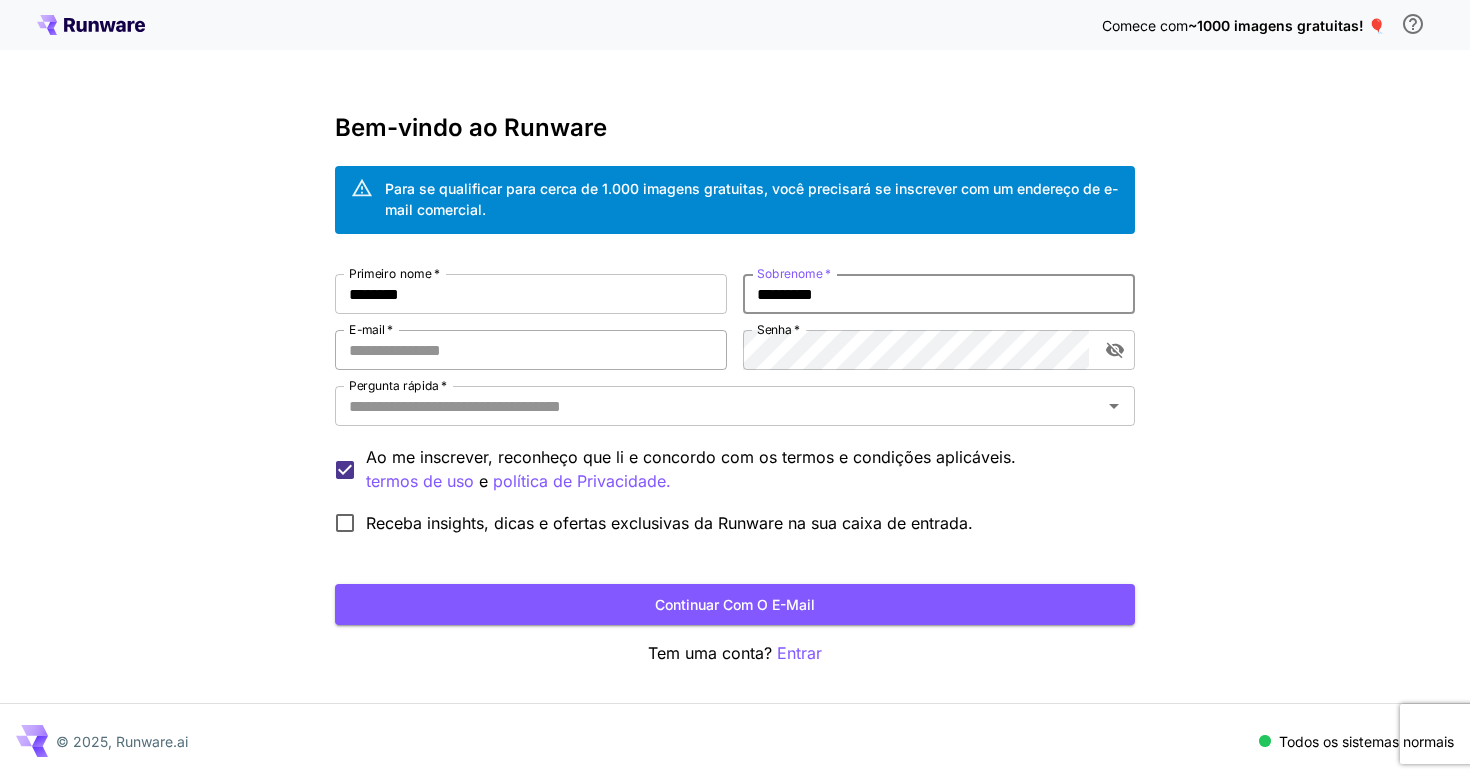 type on "*********" 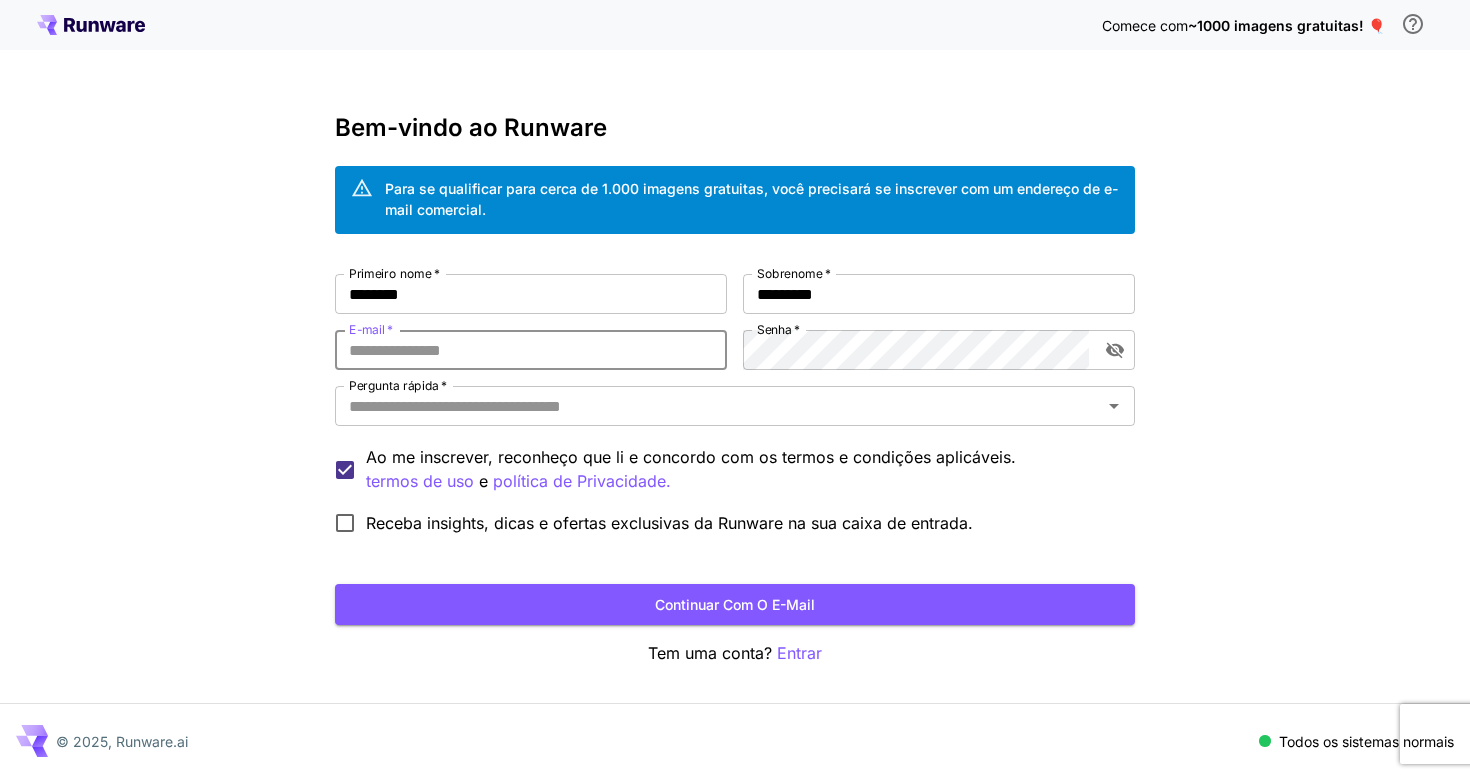 click on "E-mail    *" at bounding box center [531, 350] 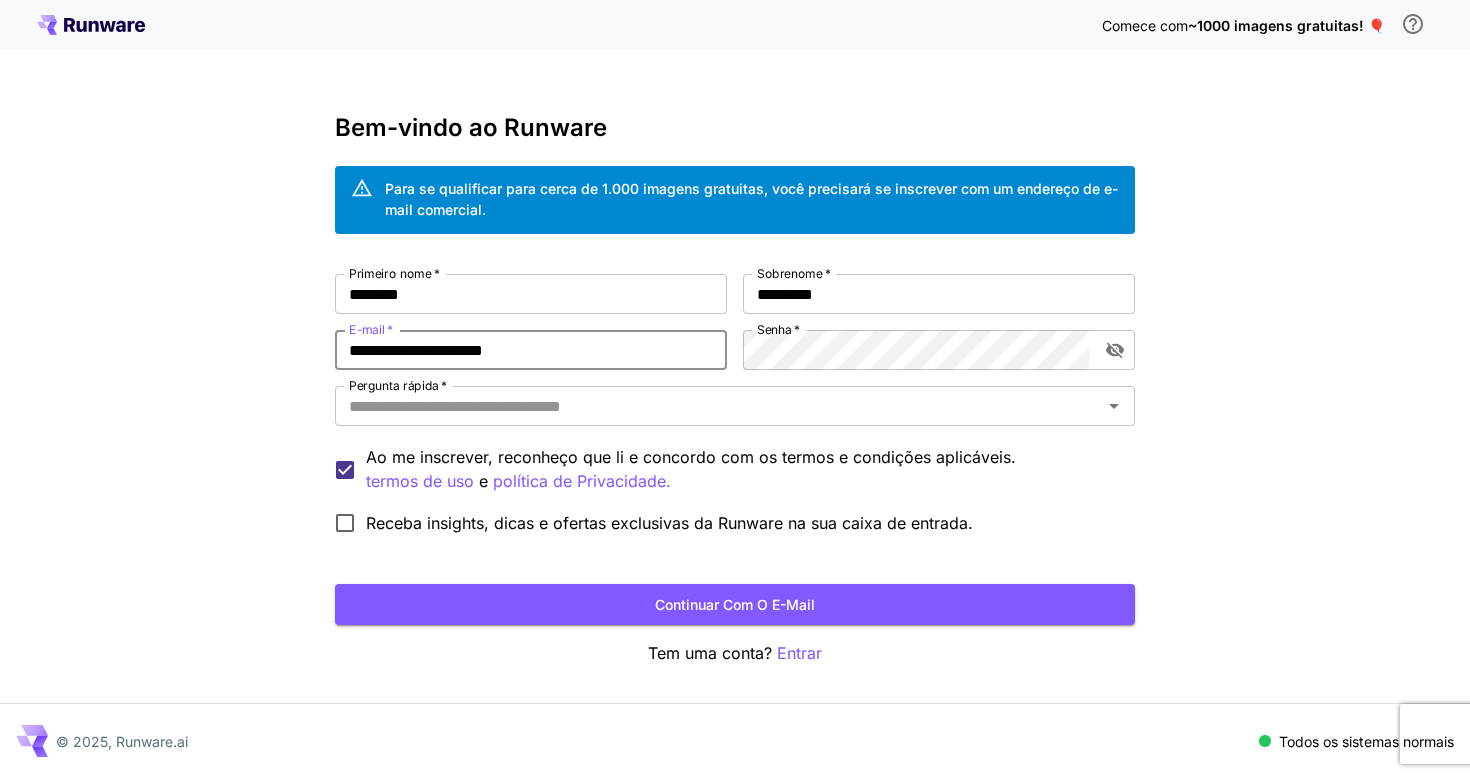 type on "**********" 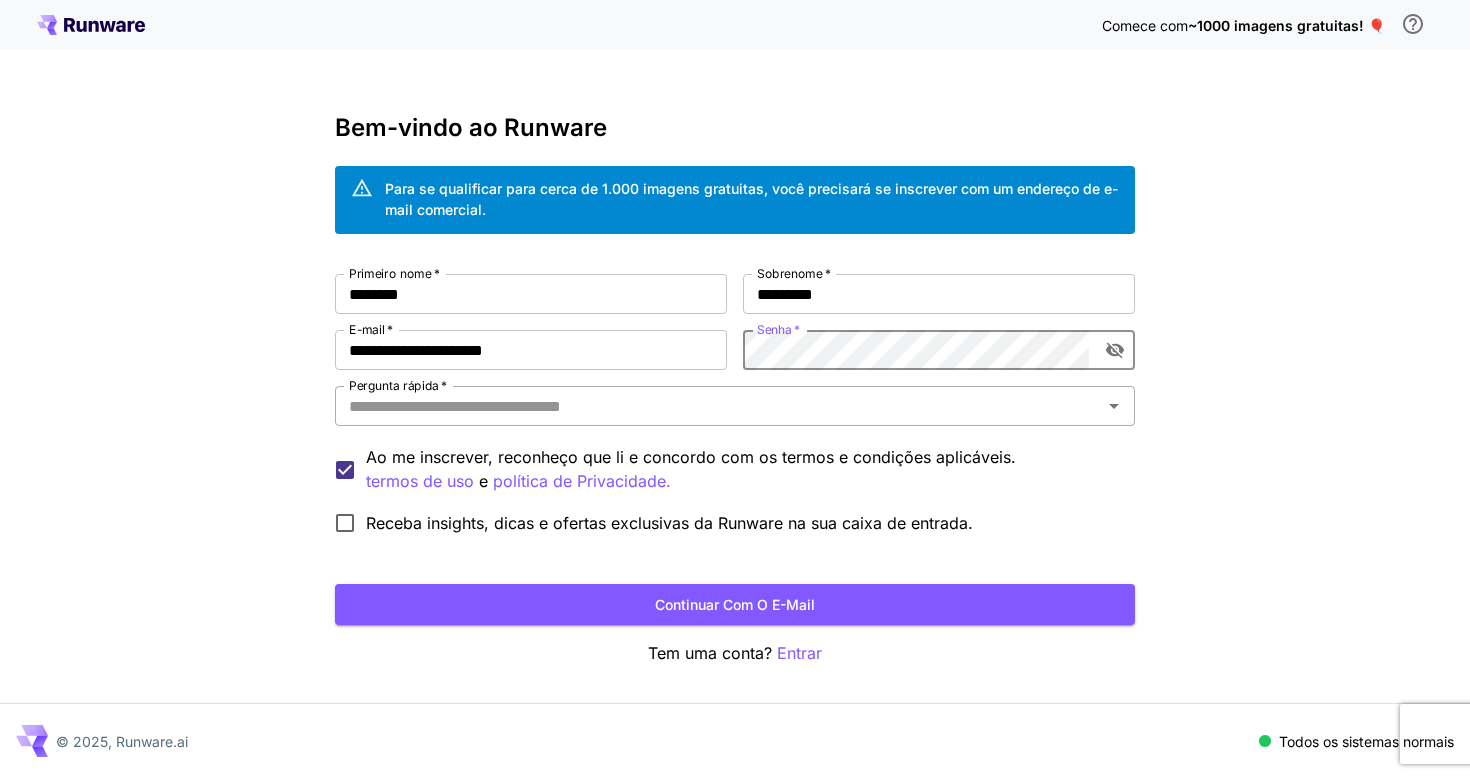 click on "Pergunta rápida    *" at bounding box center (718, 406) 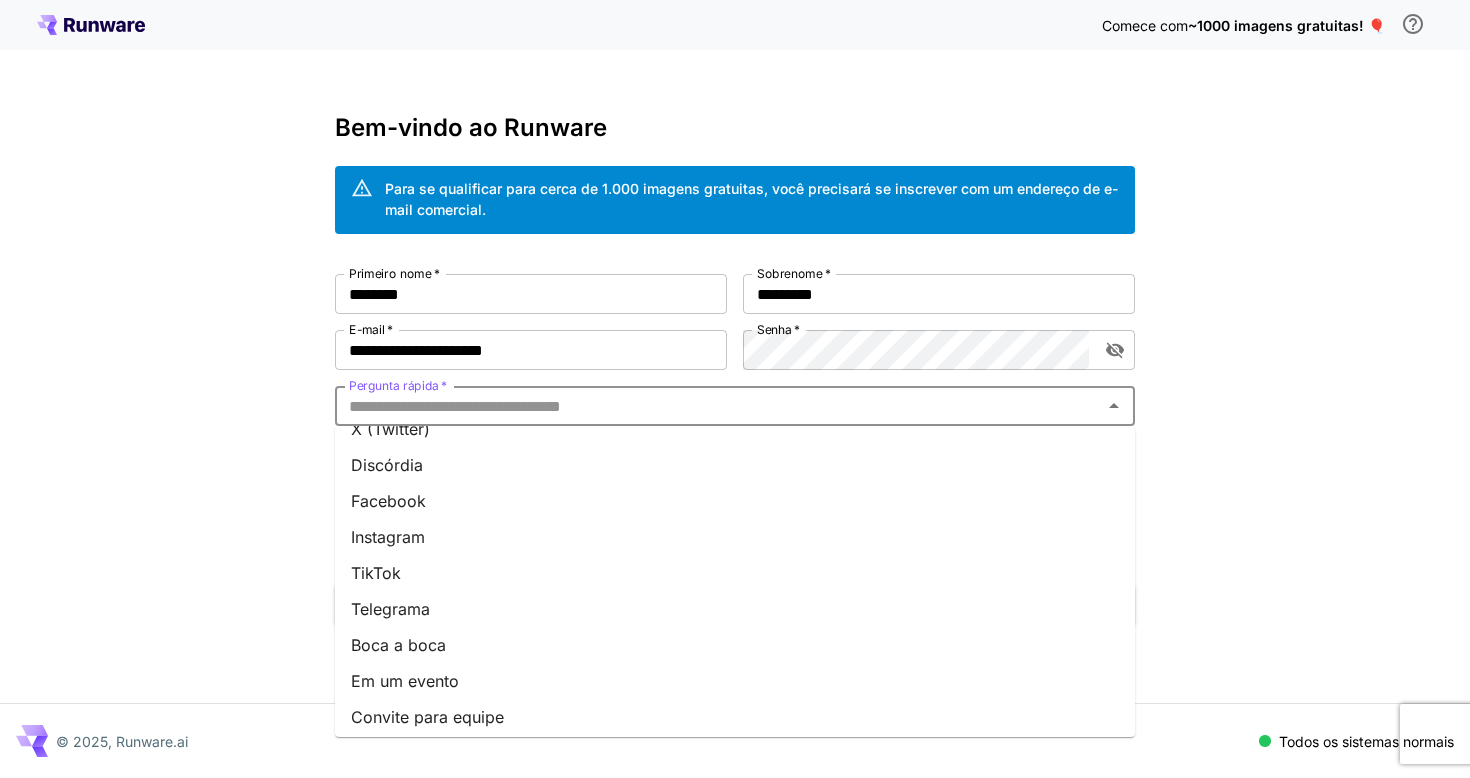 scroll, scrollTop: 245, scrollLeft: 0, axis: vertical 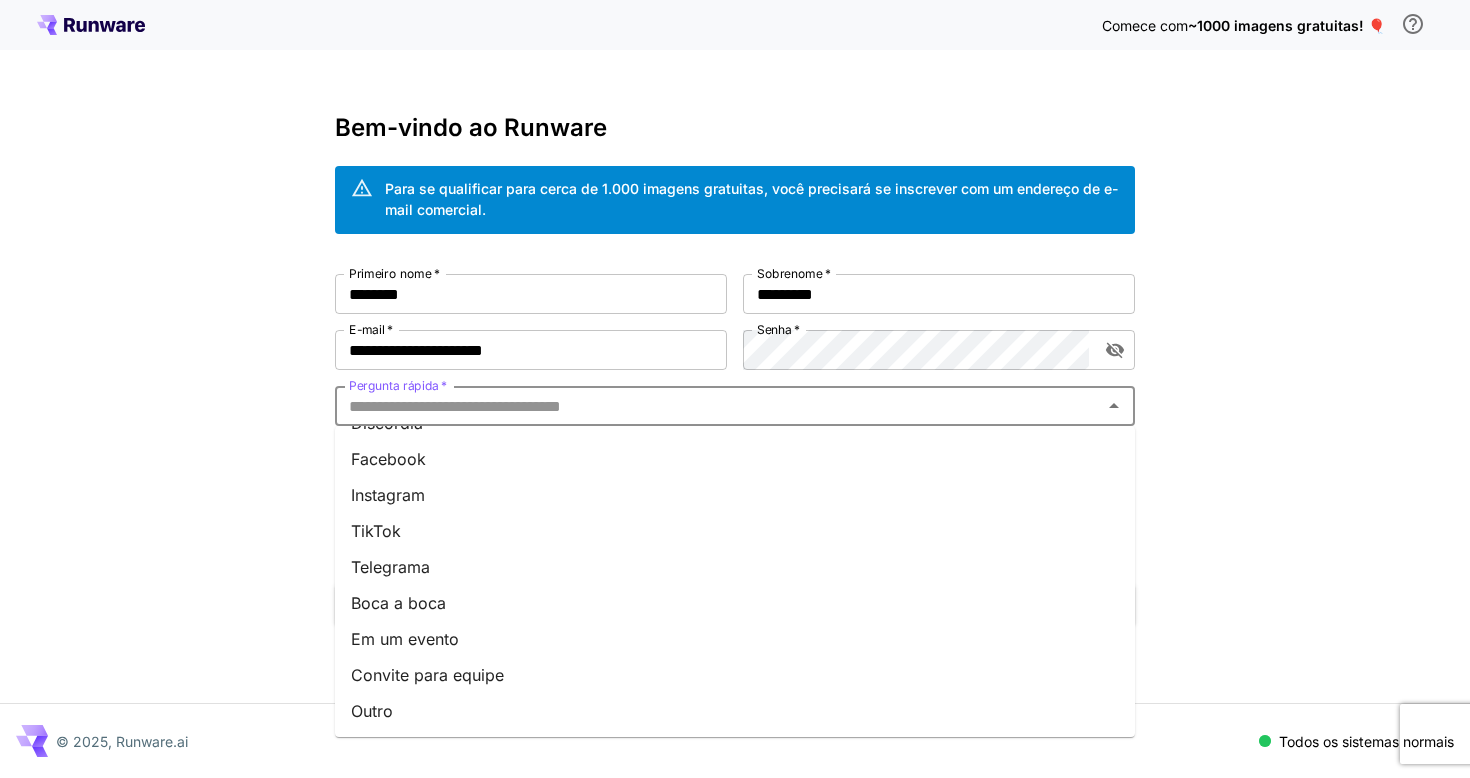 click on "Outro" at bounding box center (372, 711) 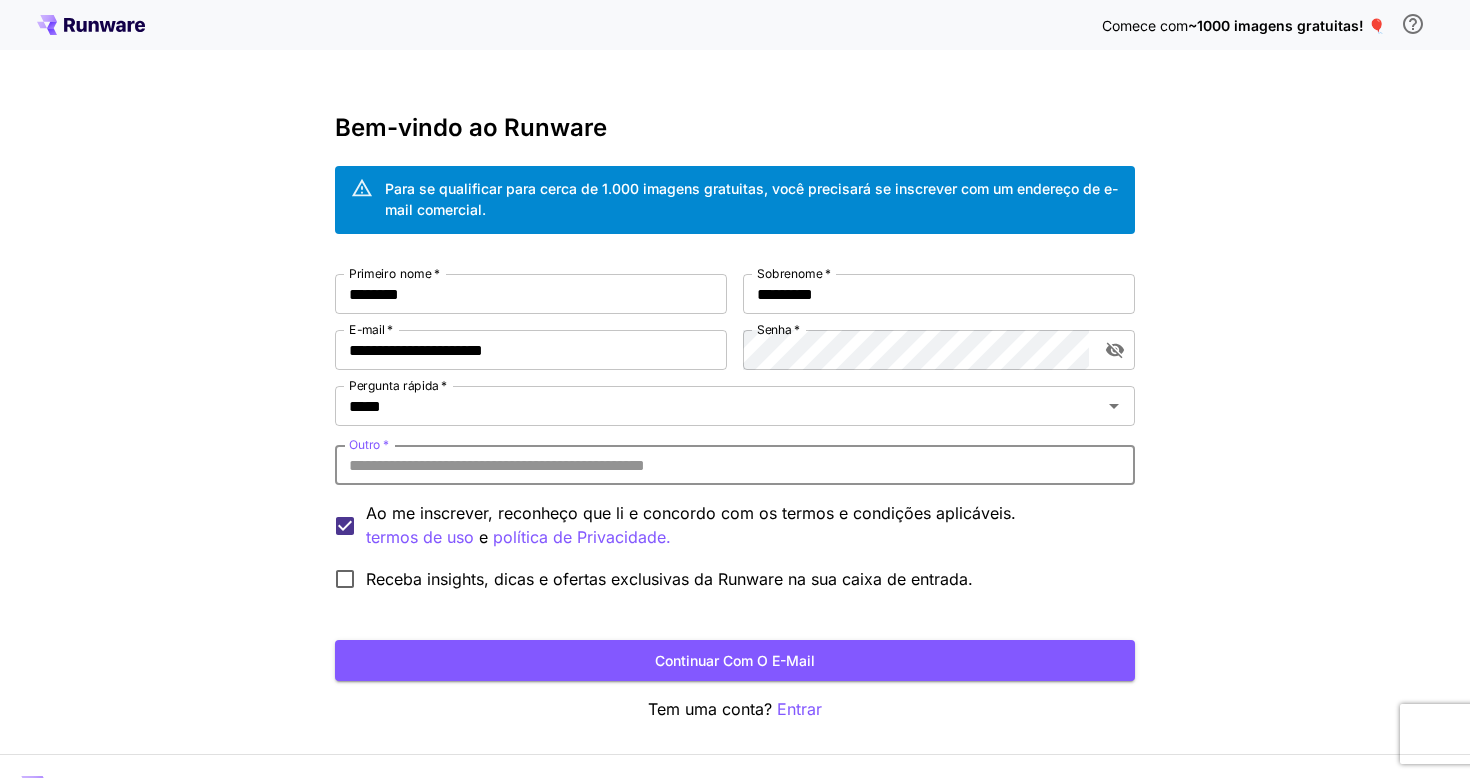 click on "Outro    *" at bounding box center (735, 465) 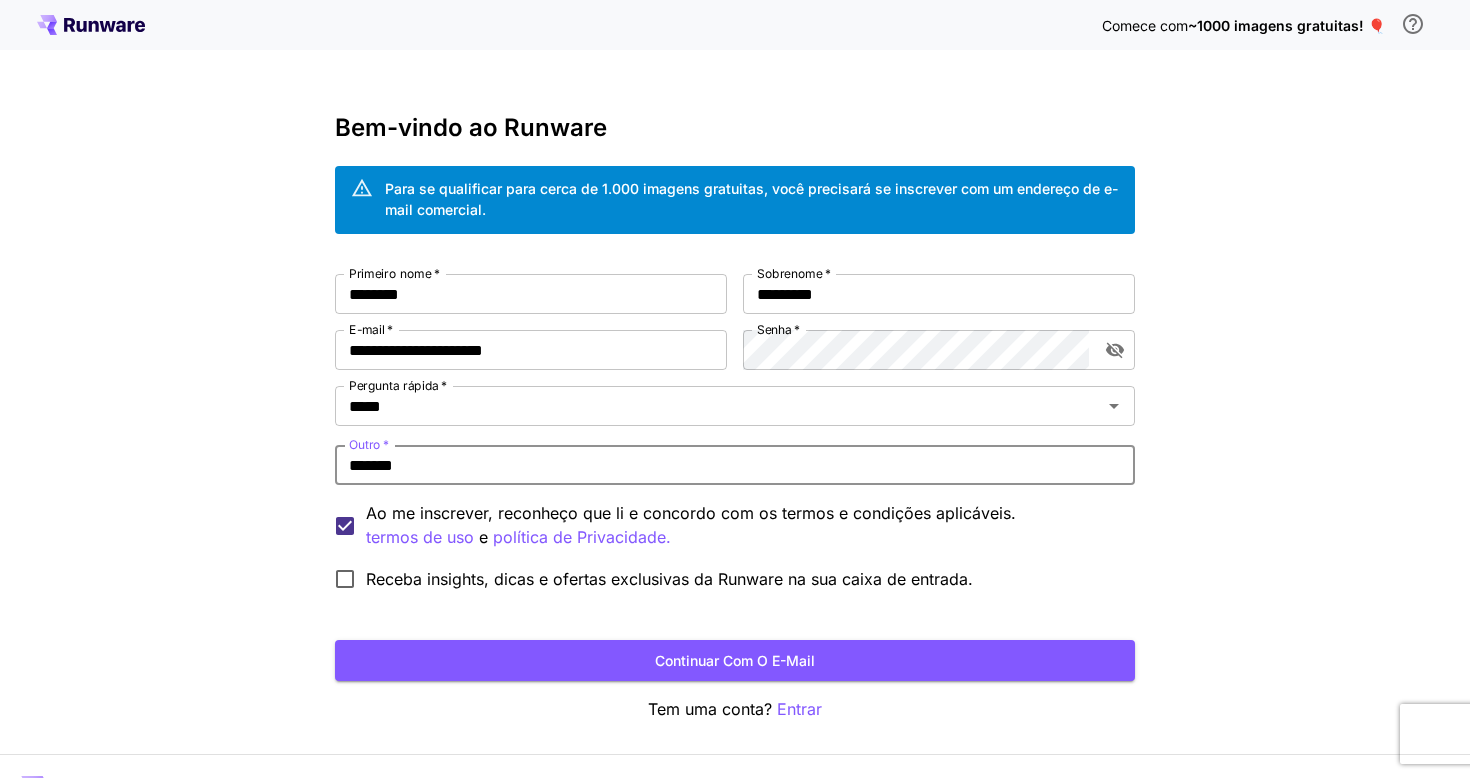 type on "*******" 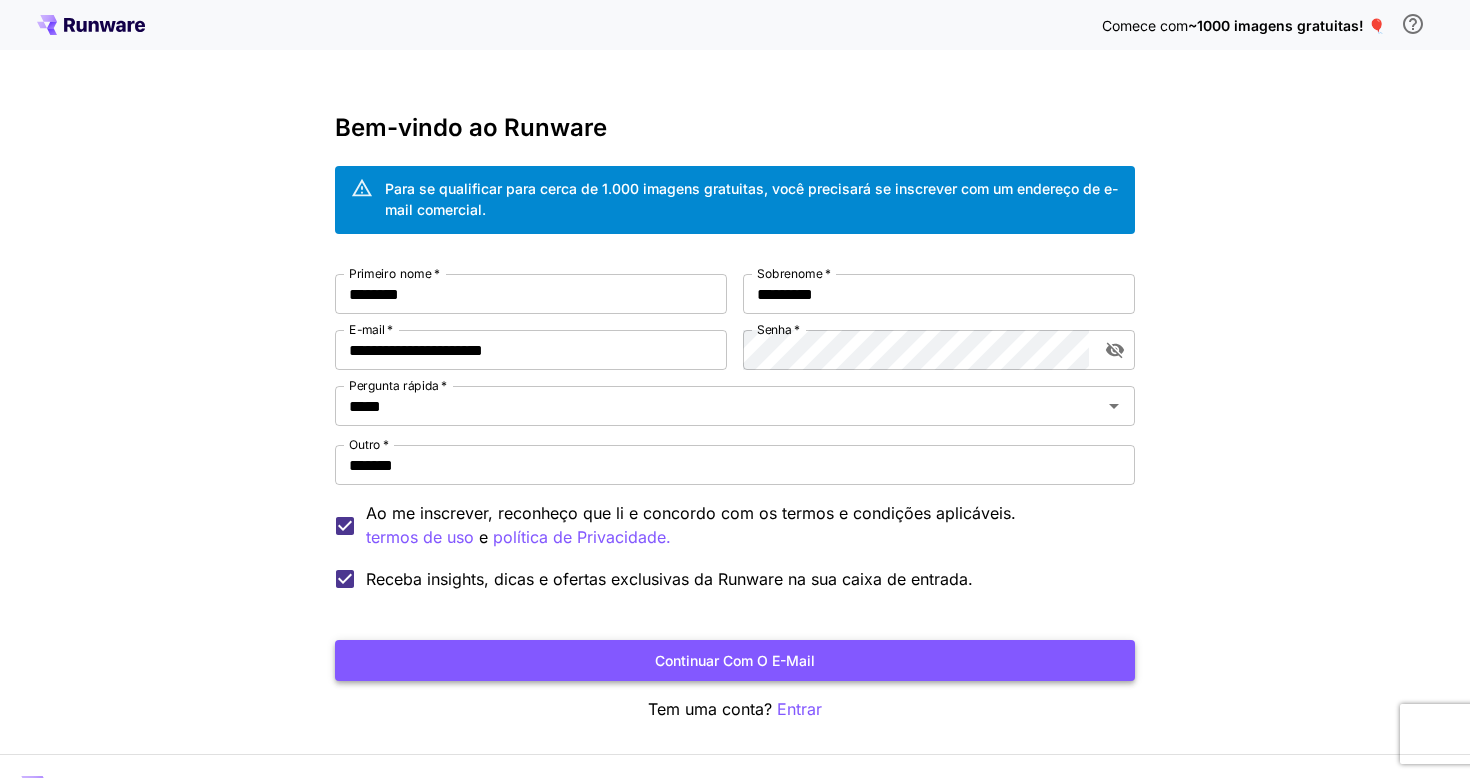 click on "Continuar com o e-mail" at bounding box center (735, 660) 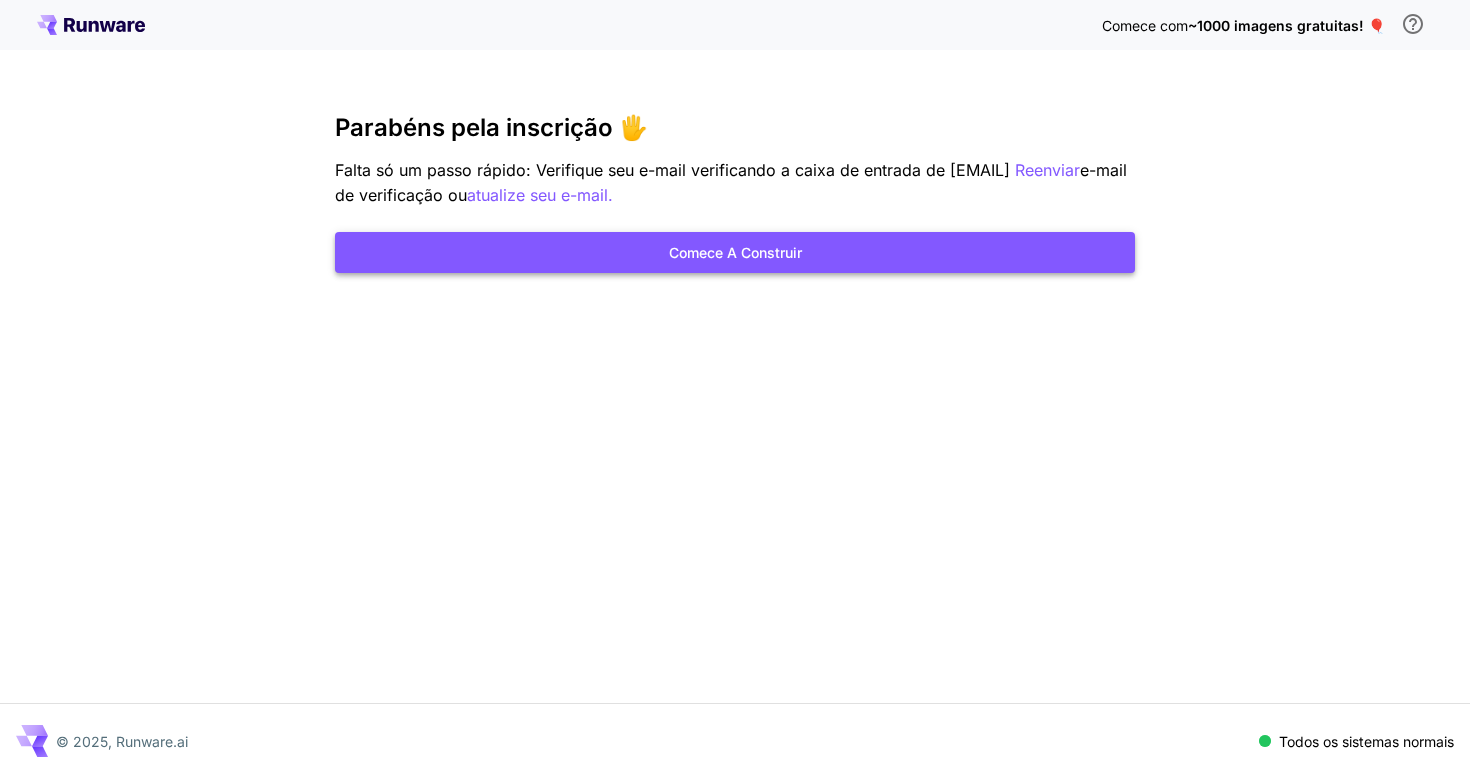 click on "Comece a construir" at bounding box center [735, 252] 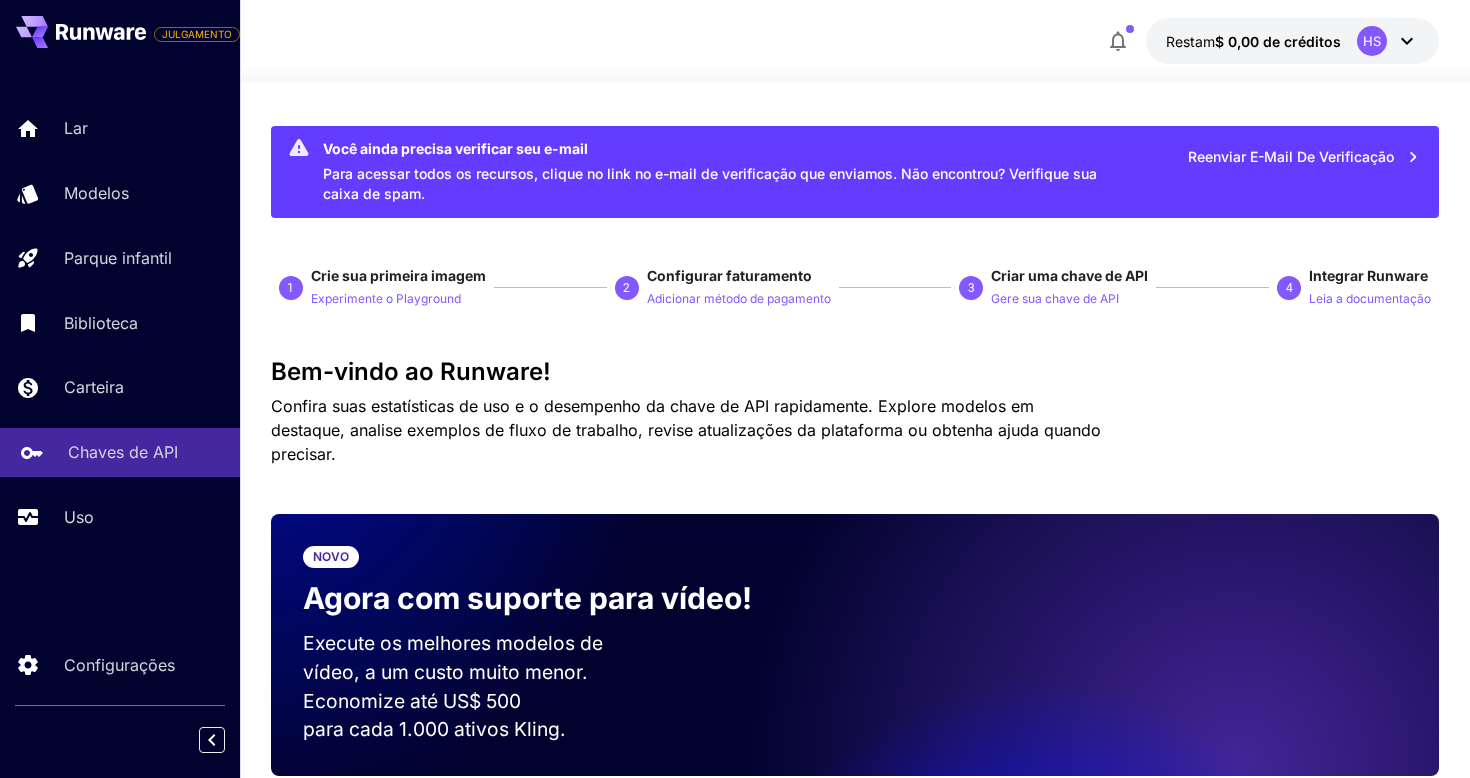 click on "Chaves de API" at bounding box center (123, 452) 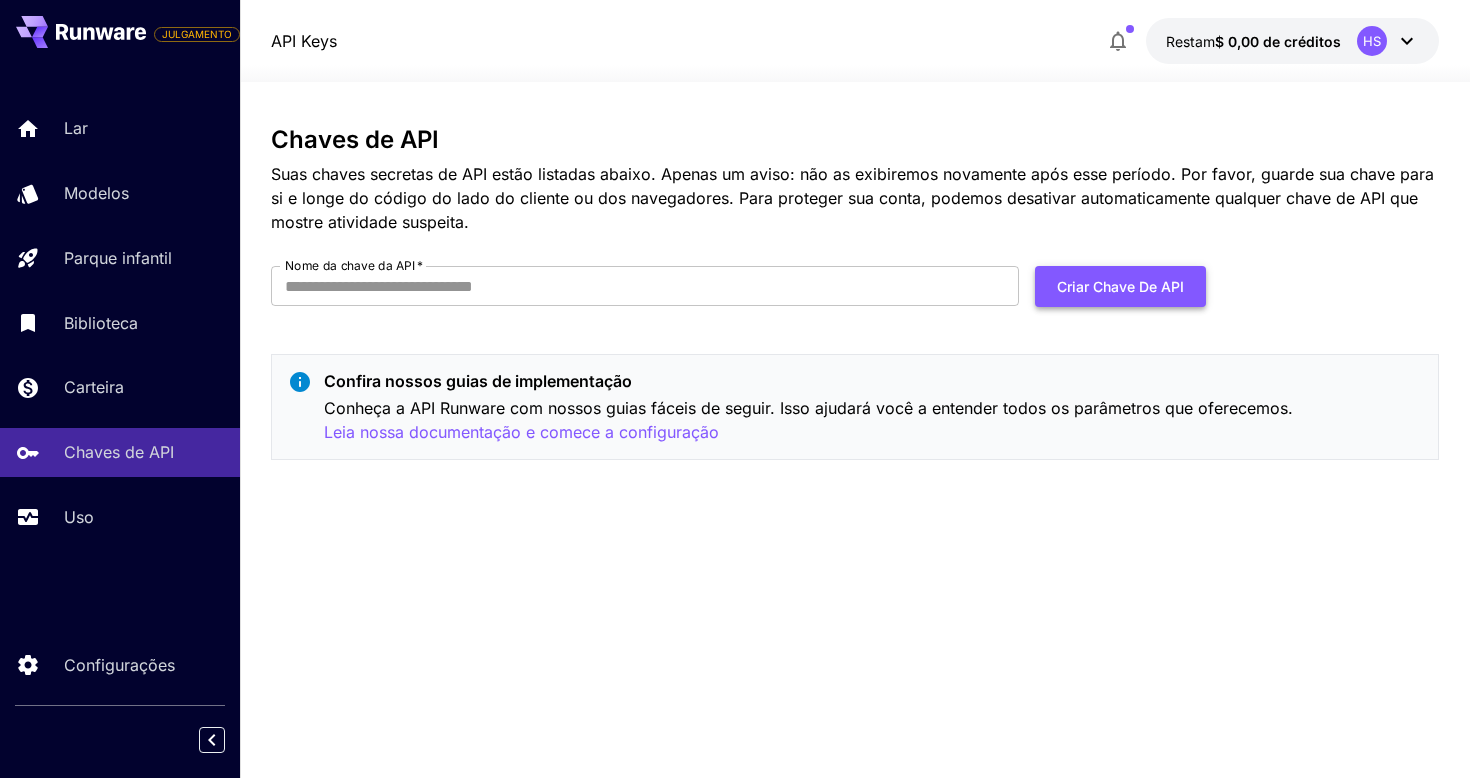 click on "Criar chave de API" at bounding box center [1120, 286] 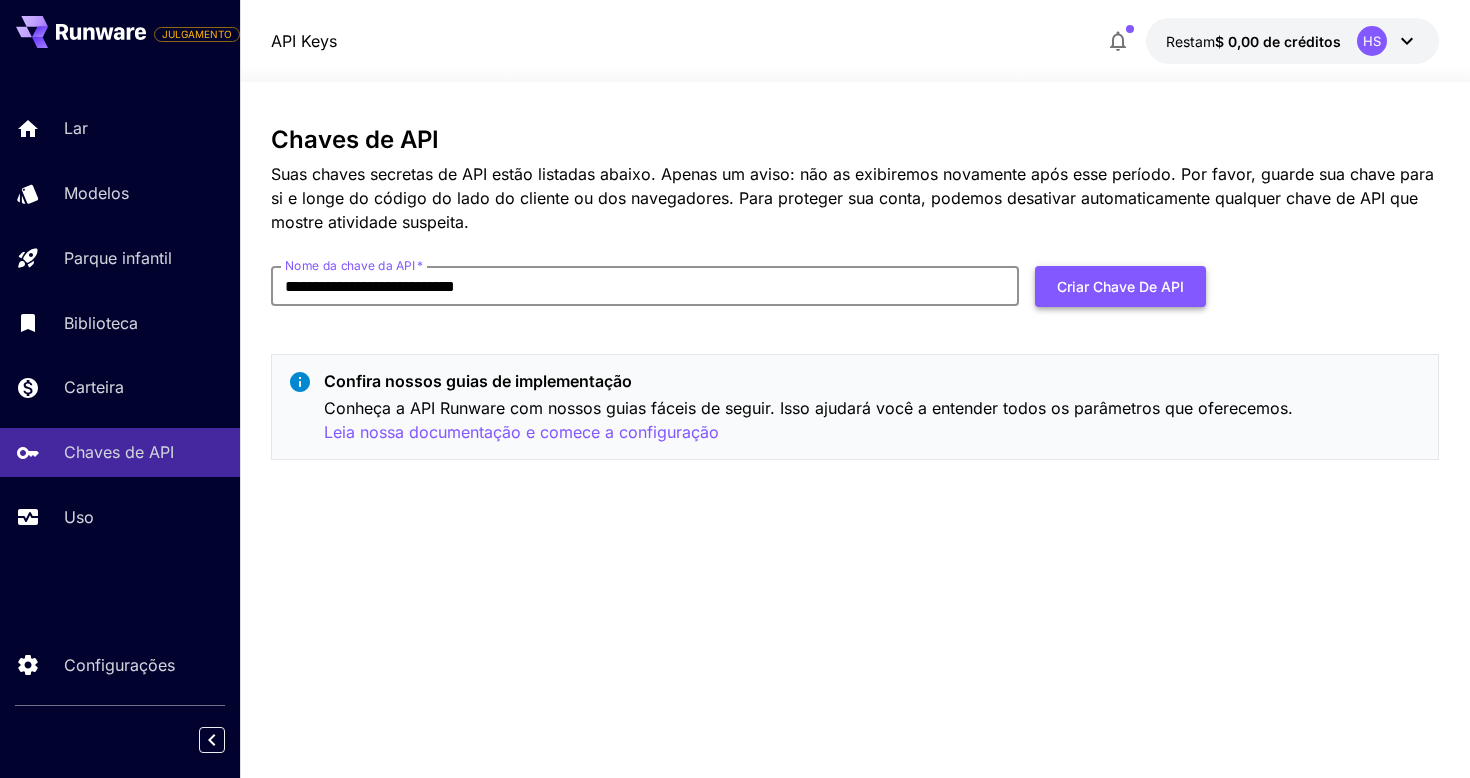 type on "**********" 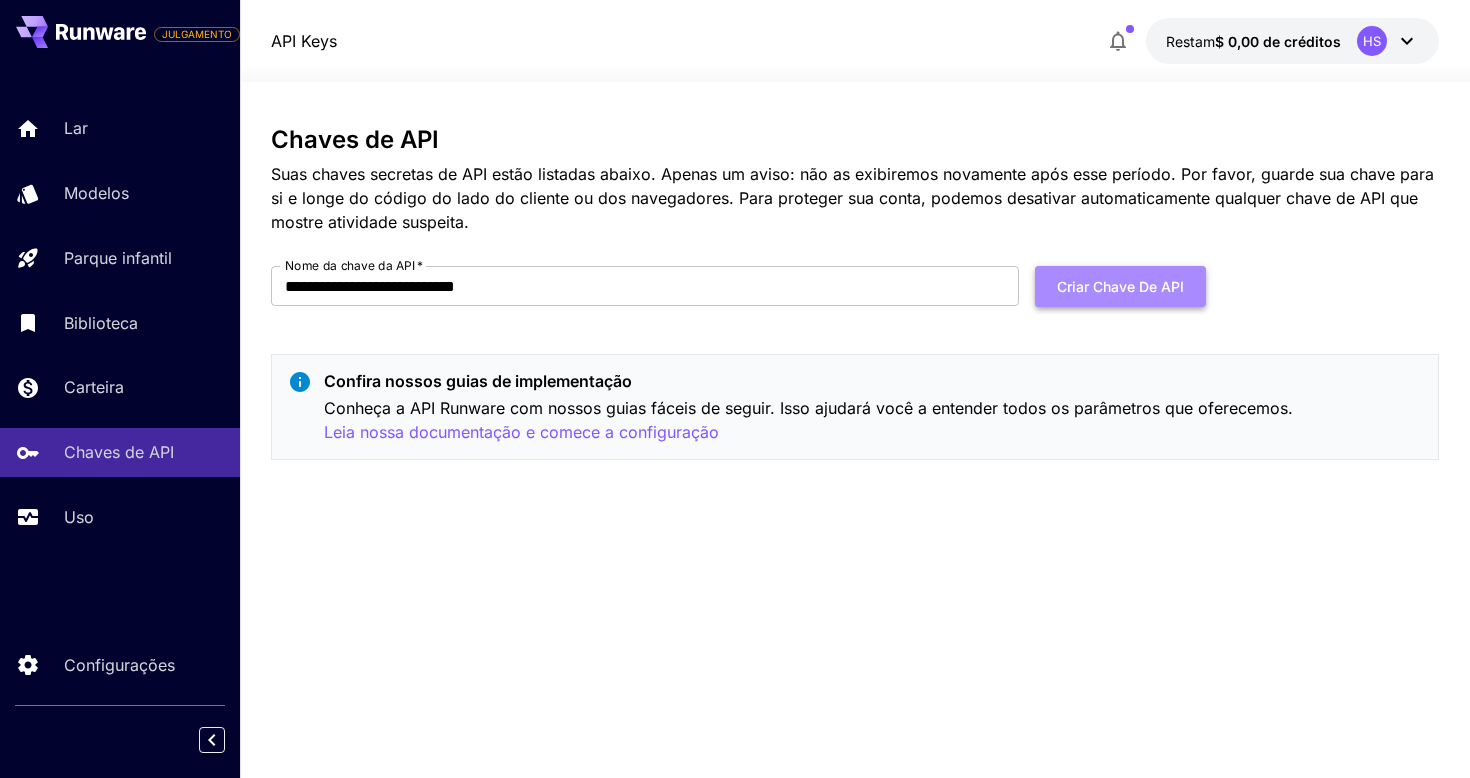click on "Criar chave de API" at bounding box center (1120, 286) 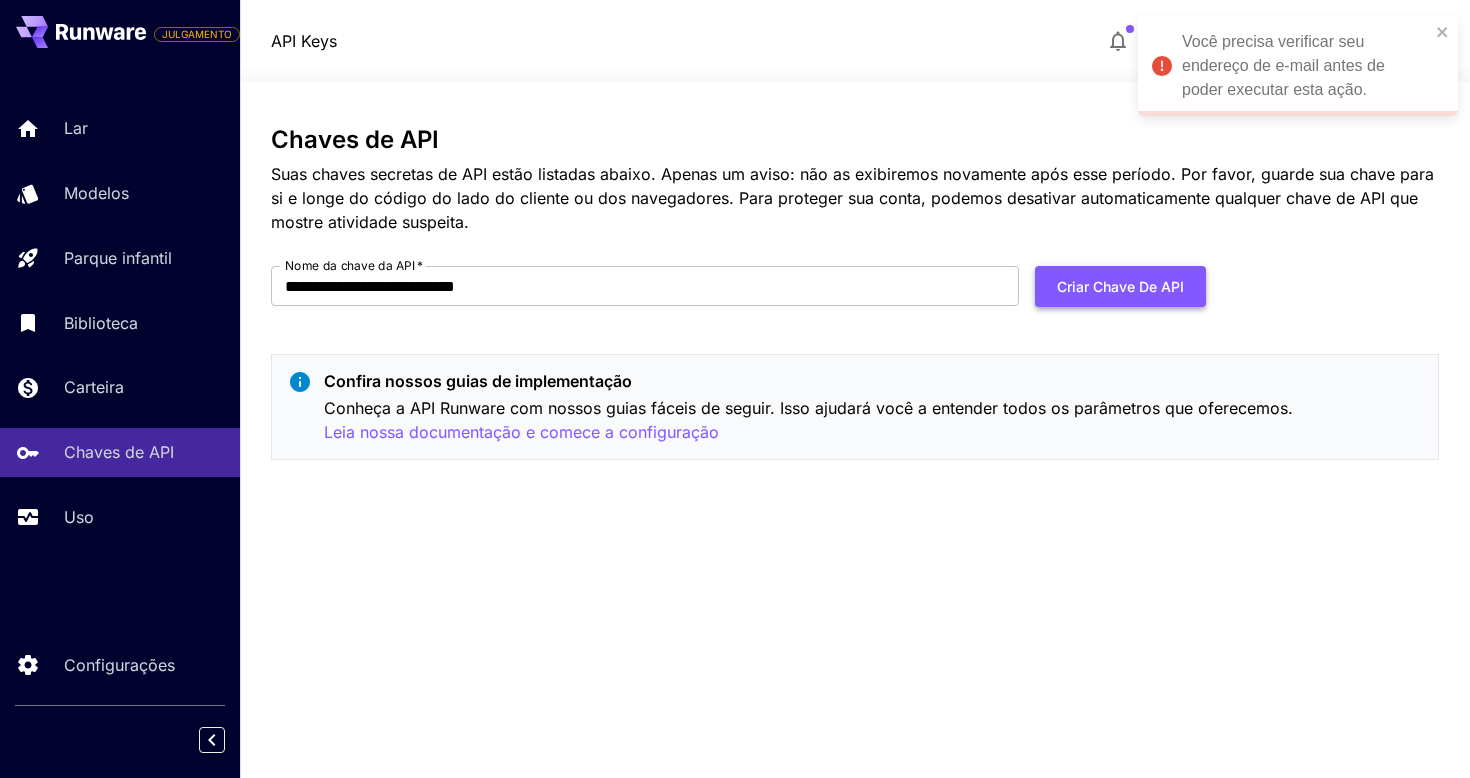 click on "Criar chave de API" at bounding box center (1120, 286) 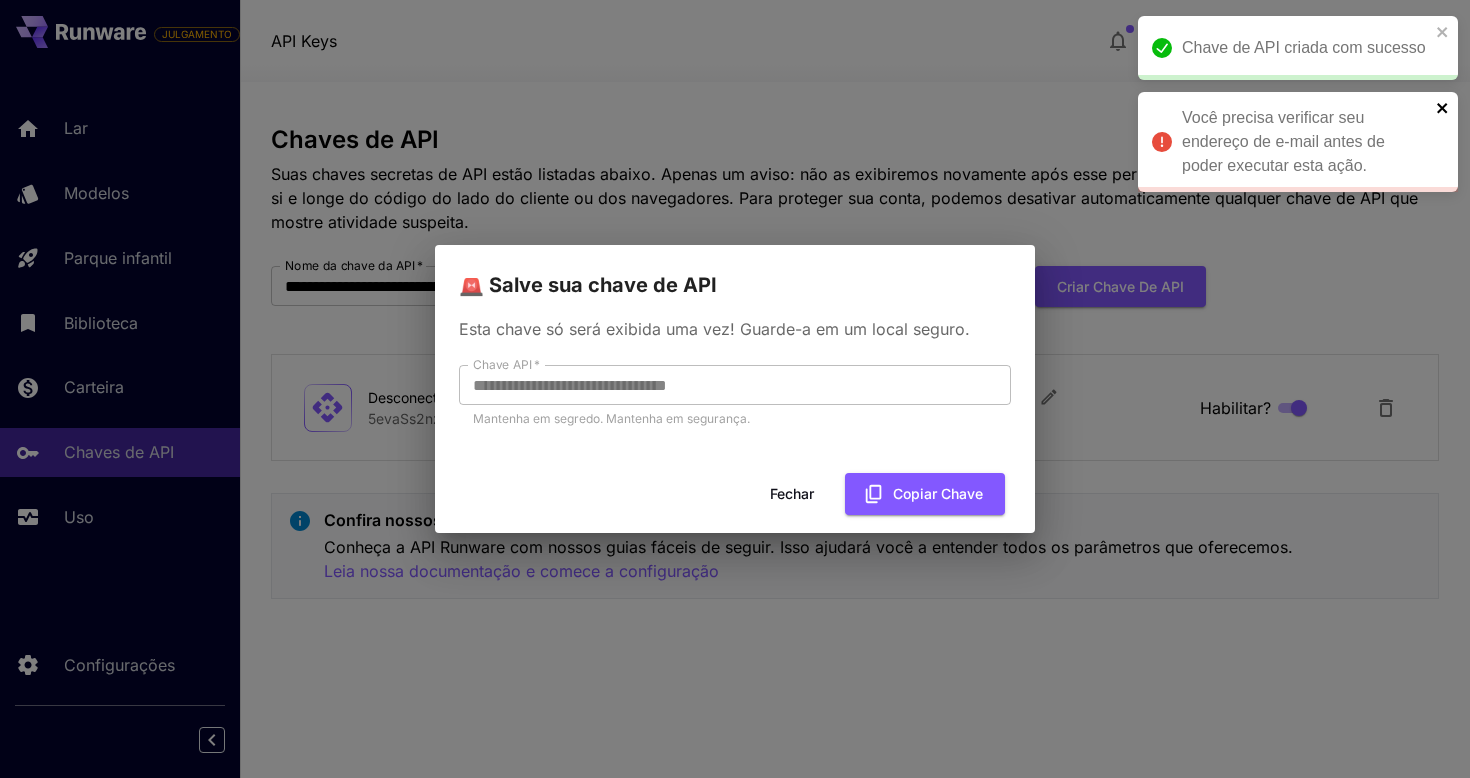 click 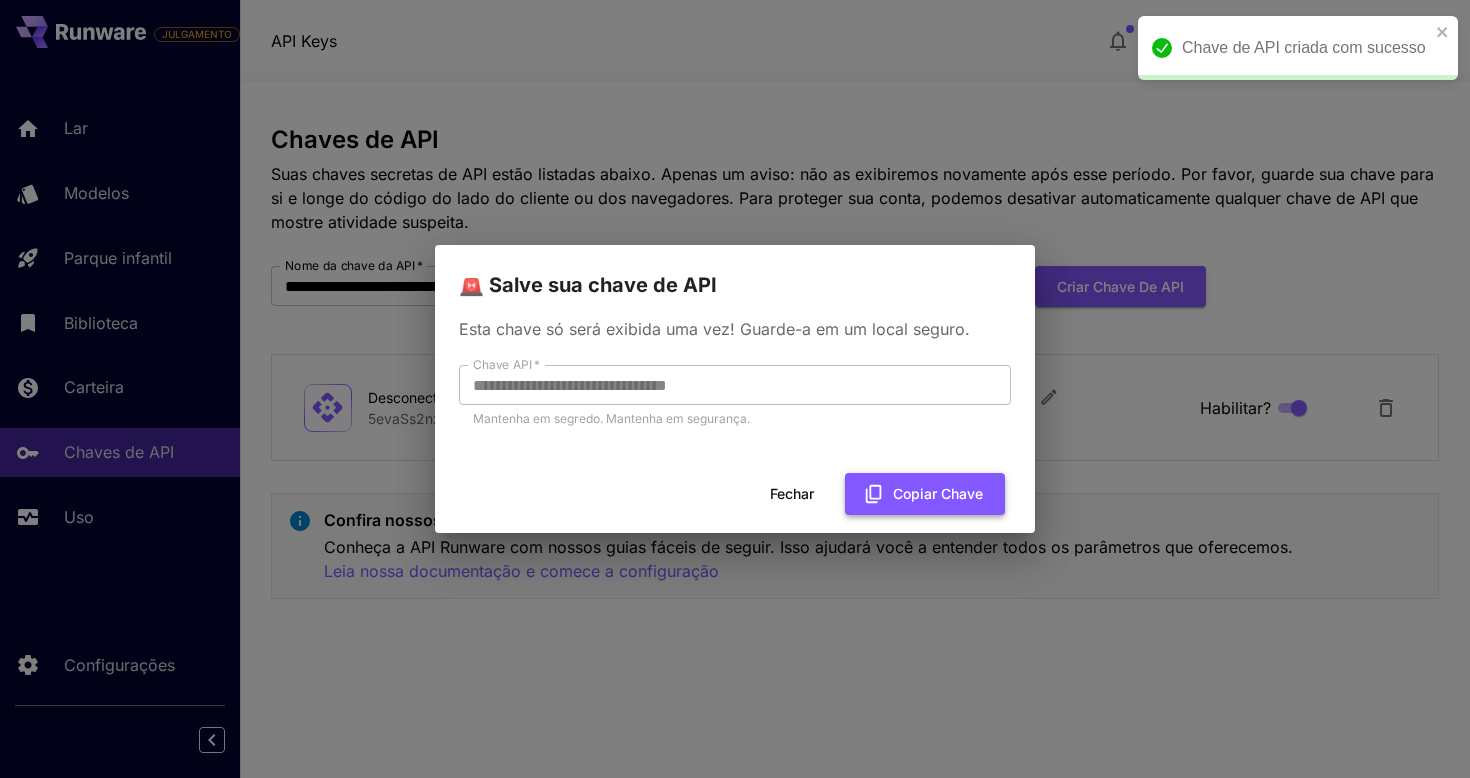 click on "Copiar chave" at bounding box center [925, 493] 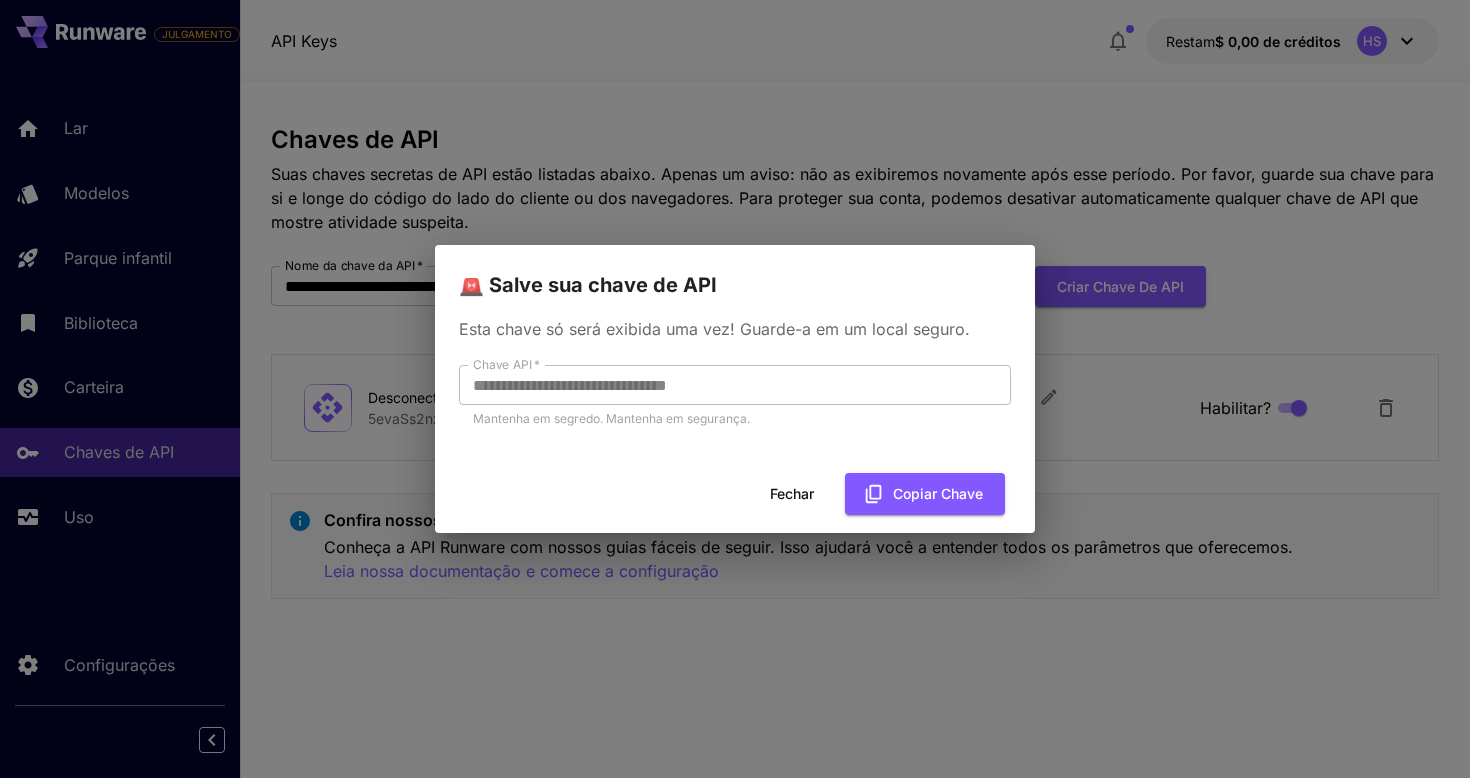 click on "Fechar" at bounding box center (792, 493) 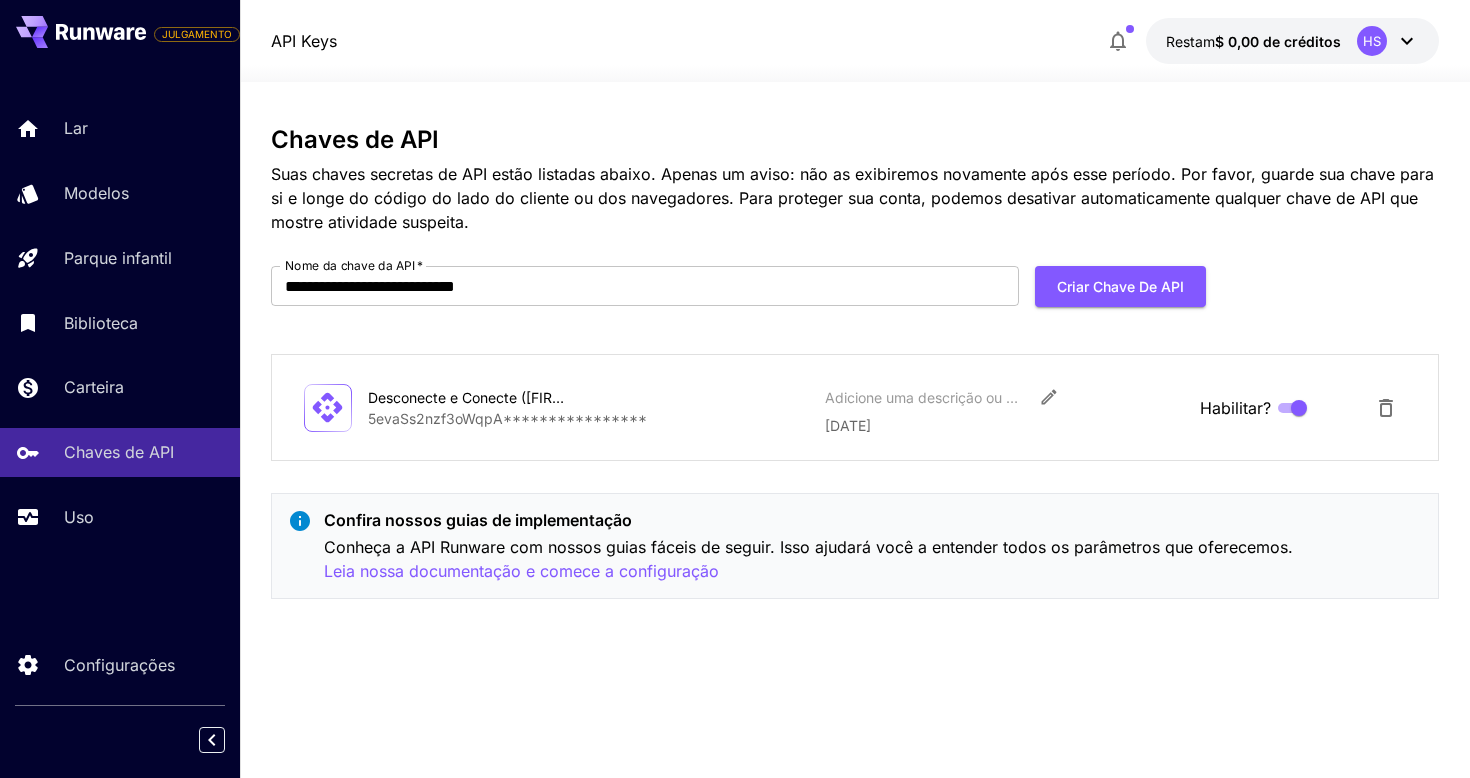 click on "**********" at bounding box center (855, 407) 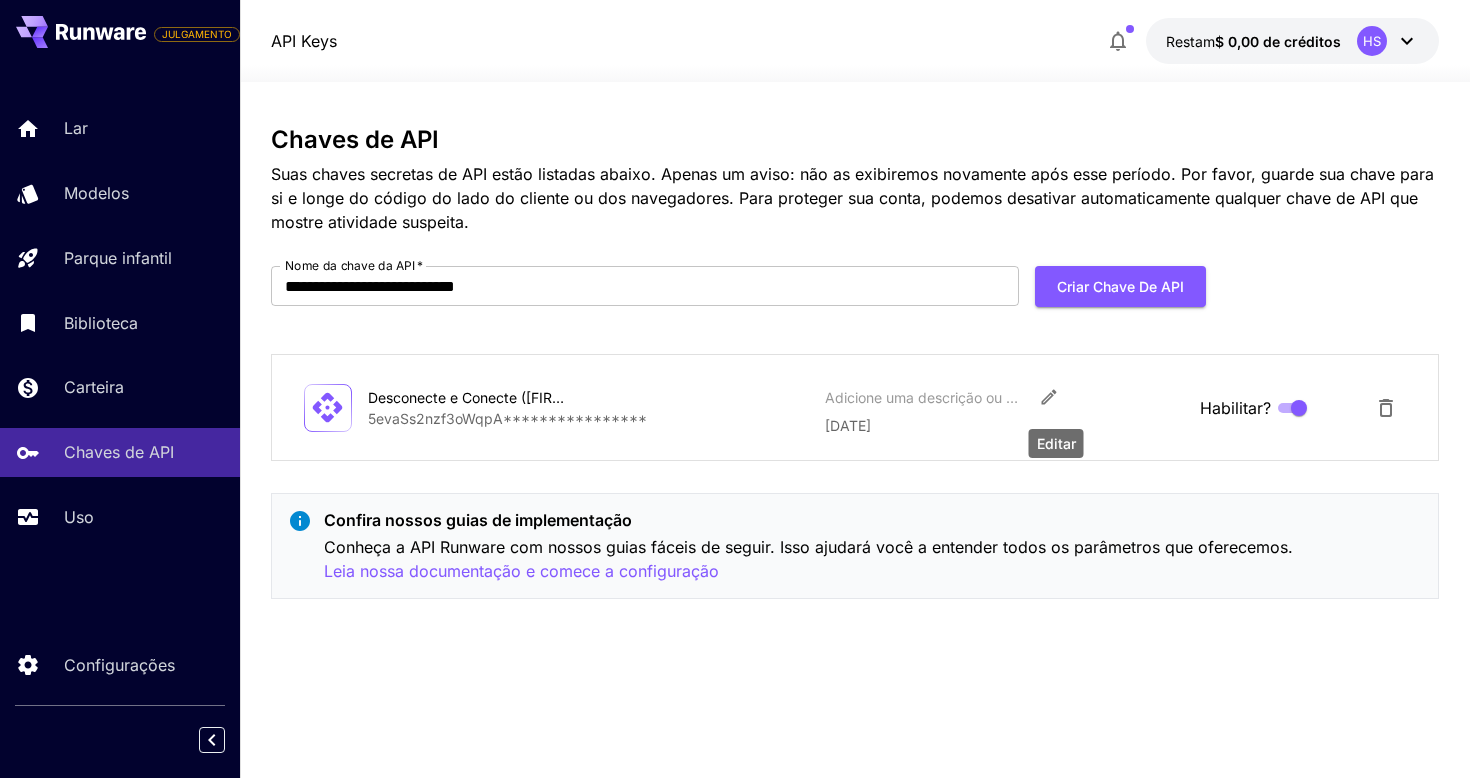 click 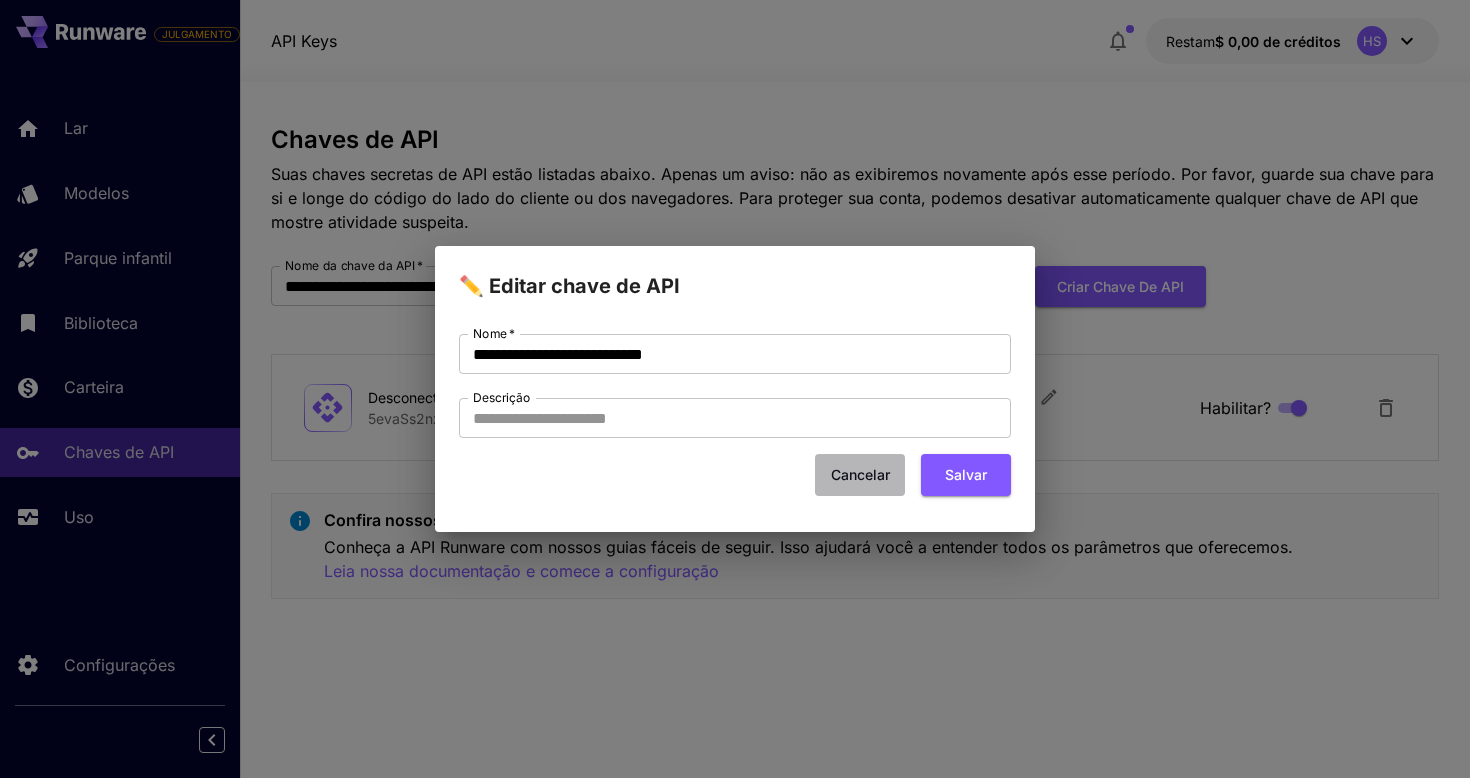 click on "Cancelar" at bounding box center [860, 474] 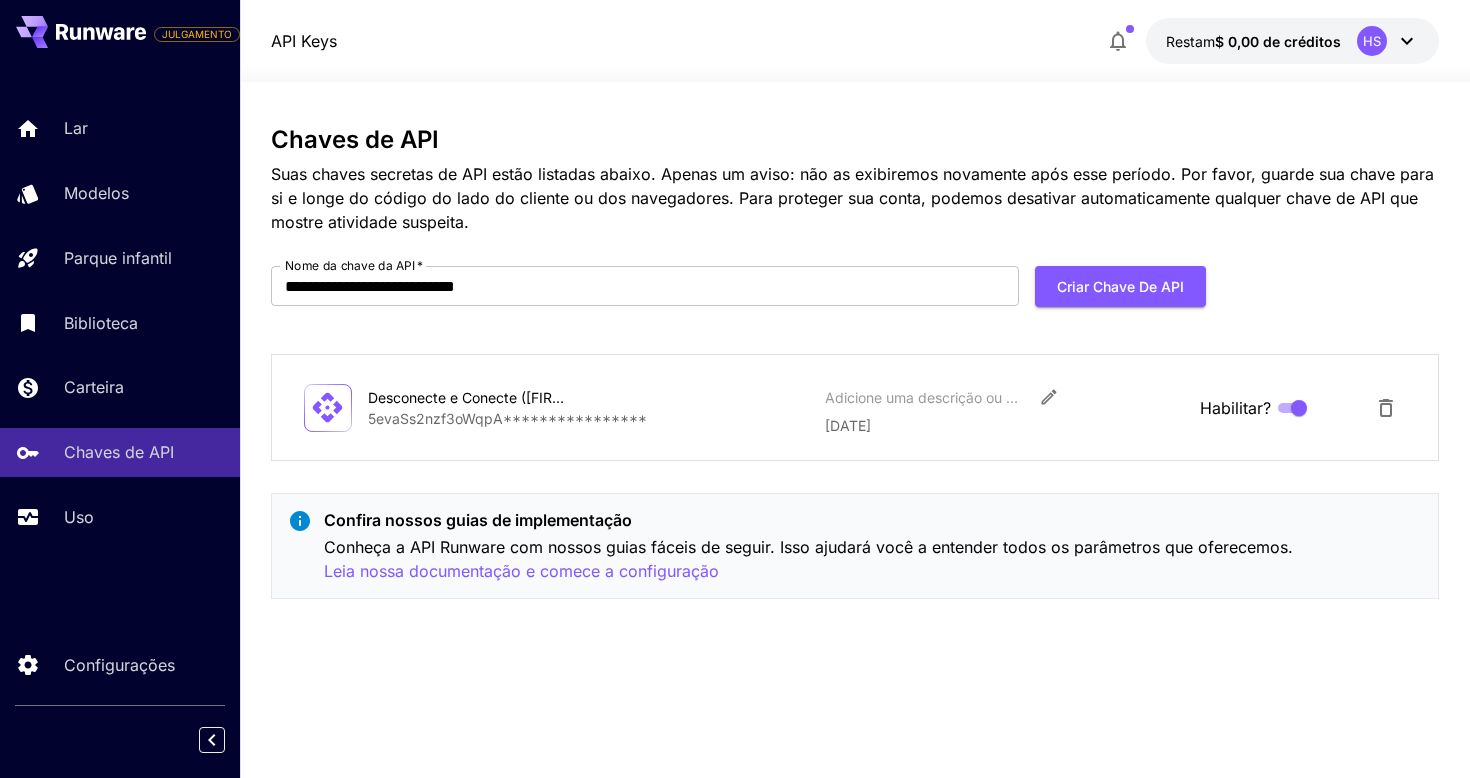 click on "**********" at bounding box center (507, 418) 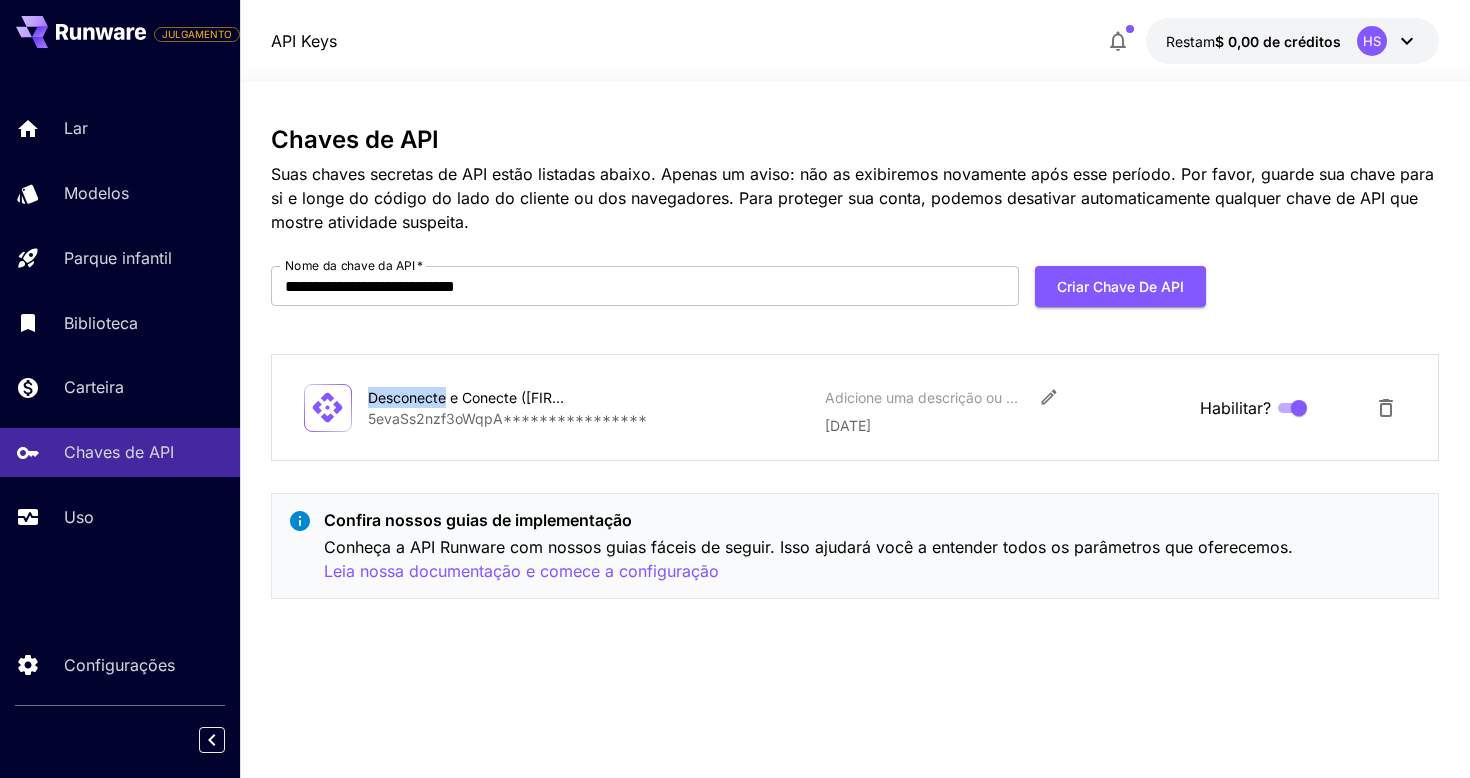 click on "Desconecte e Conecte ([FIRST])" at bounding box center (468, 397) 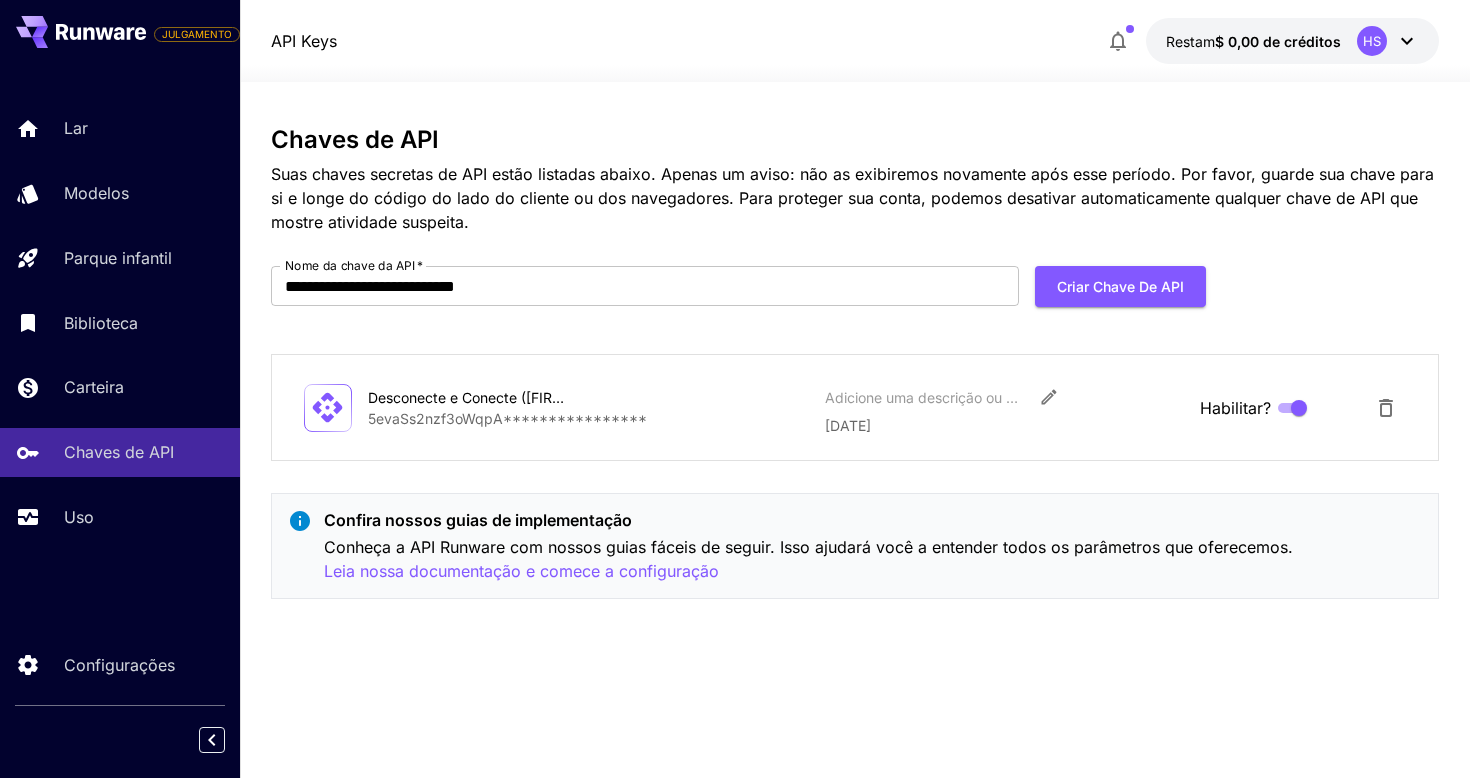 click on "**********" at bounding box center (507, 418) 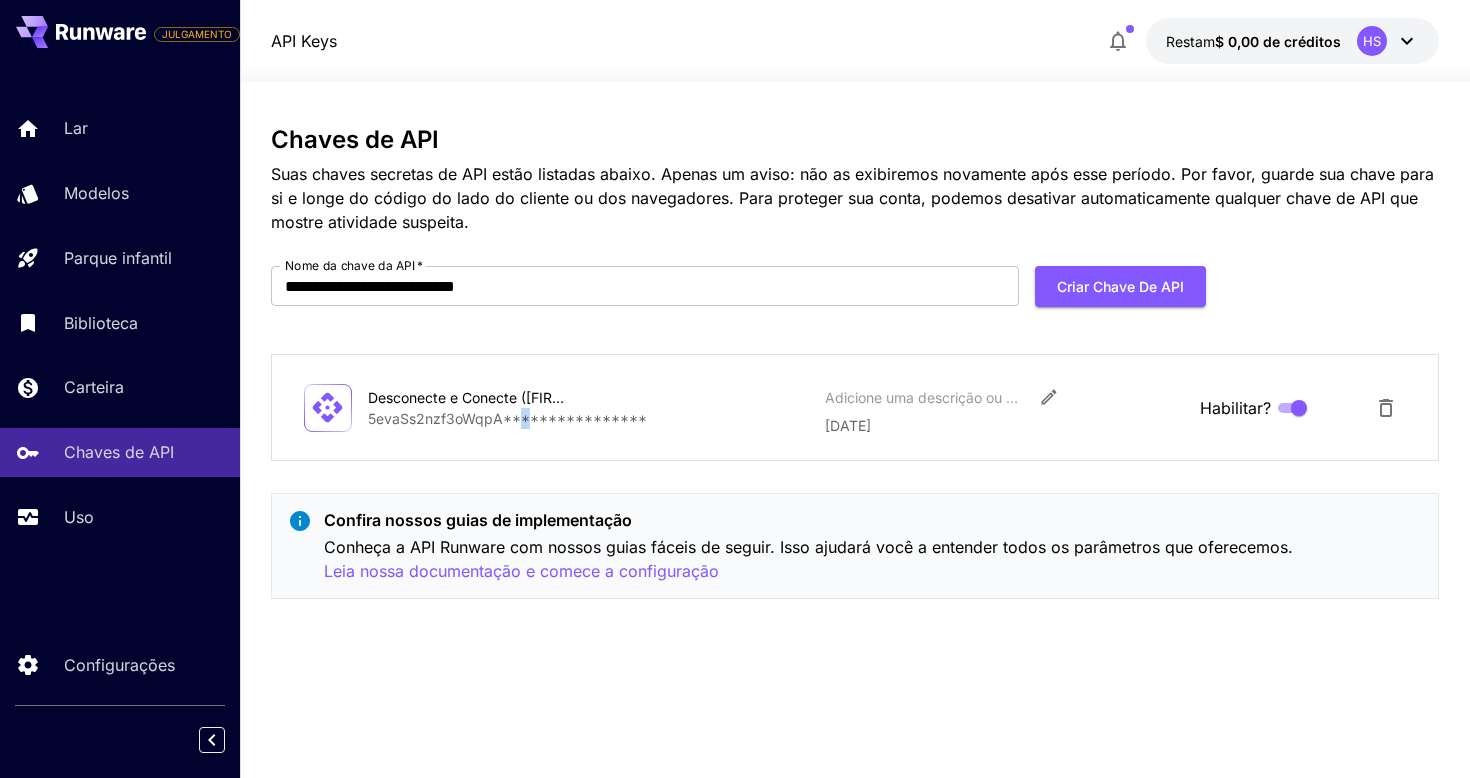 click on "**********" at bounding box center (507, 418) 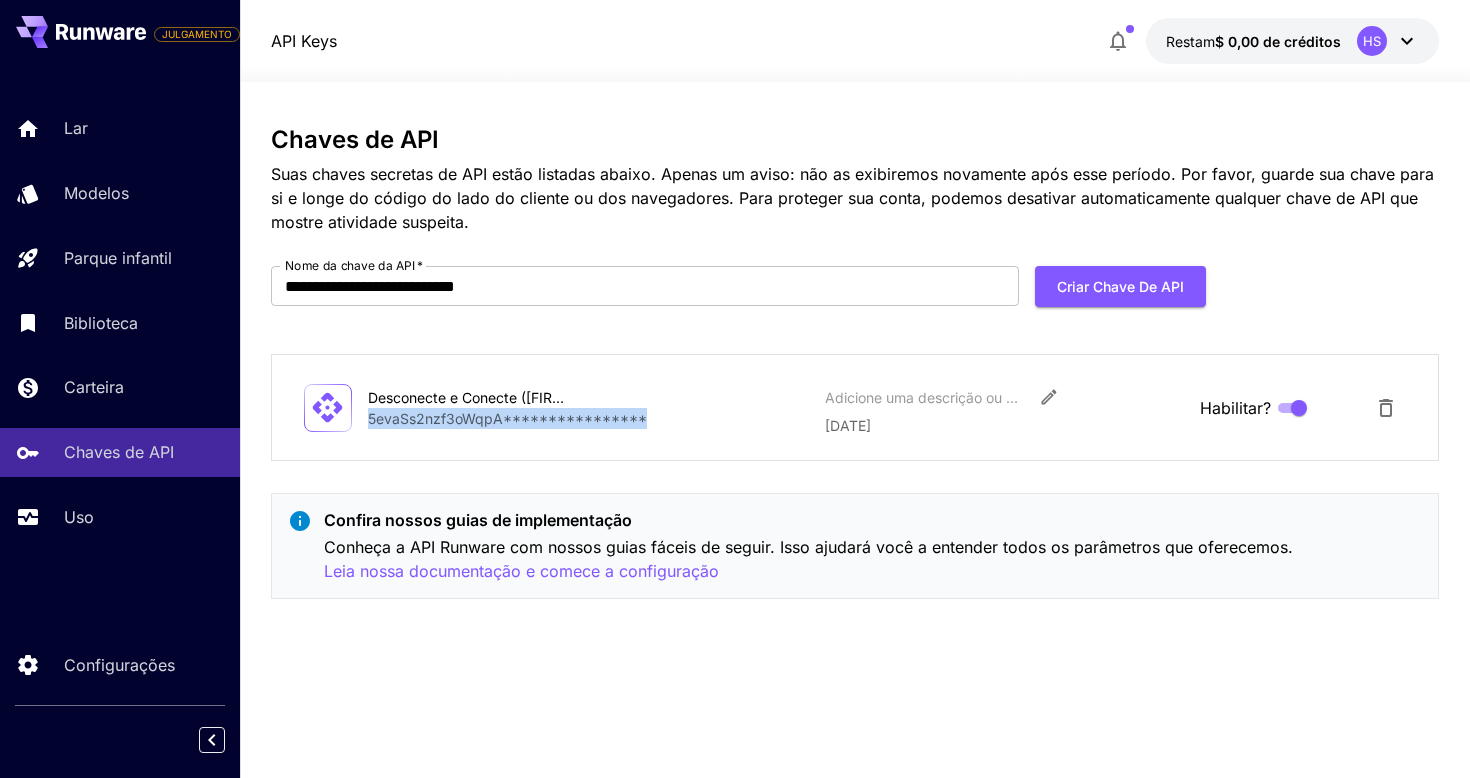 click on "**********" at bounding box center (507, 418) 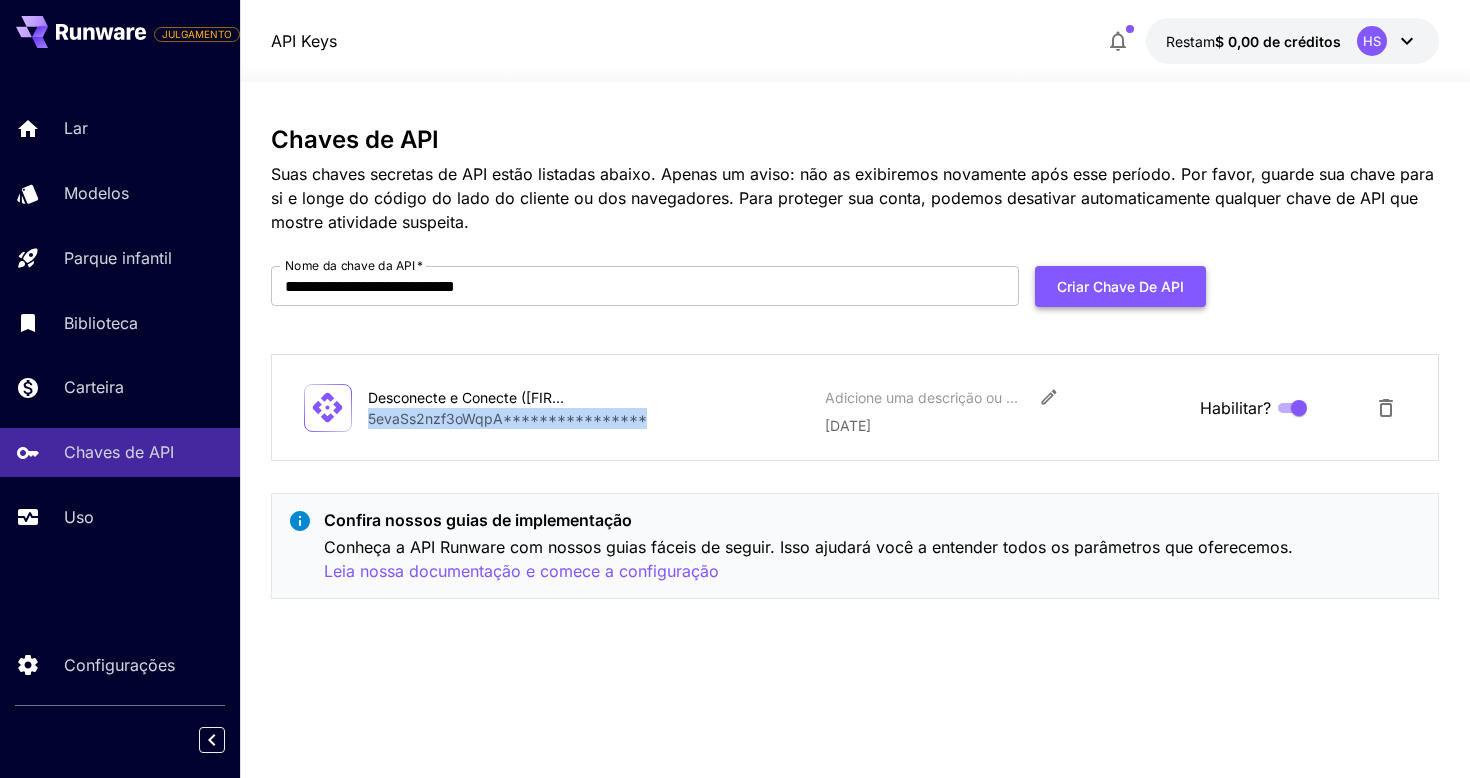 click on "Criar chave de API" at bounding box center [1120, 286] 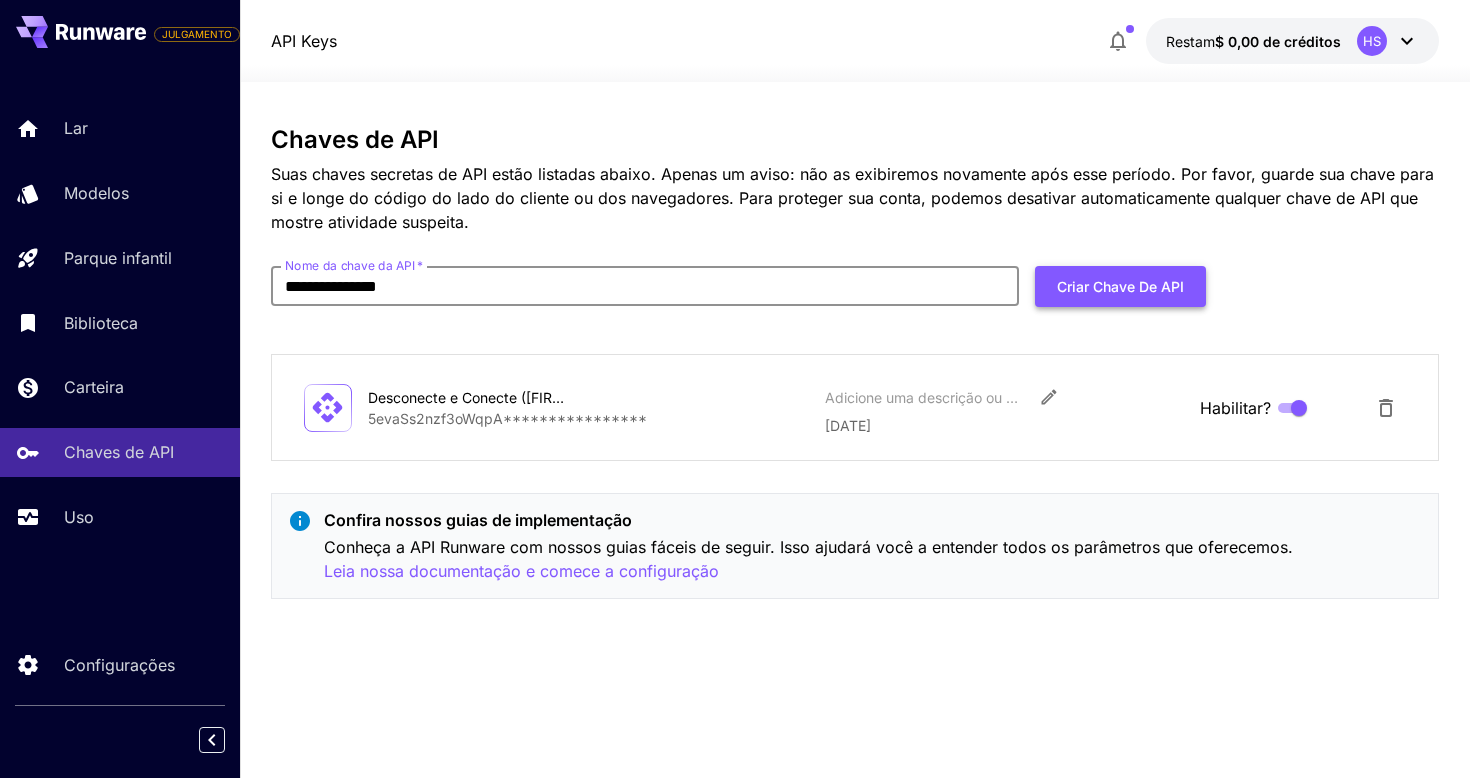 type on "**********" 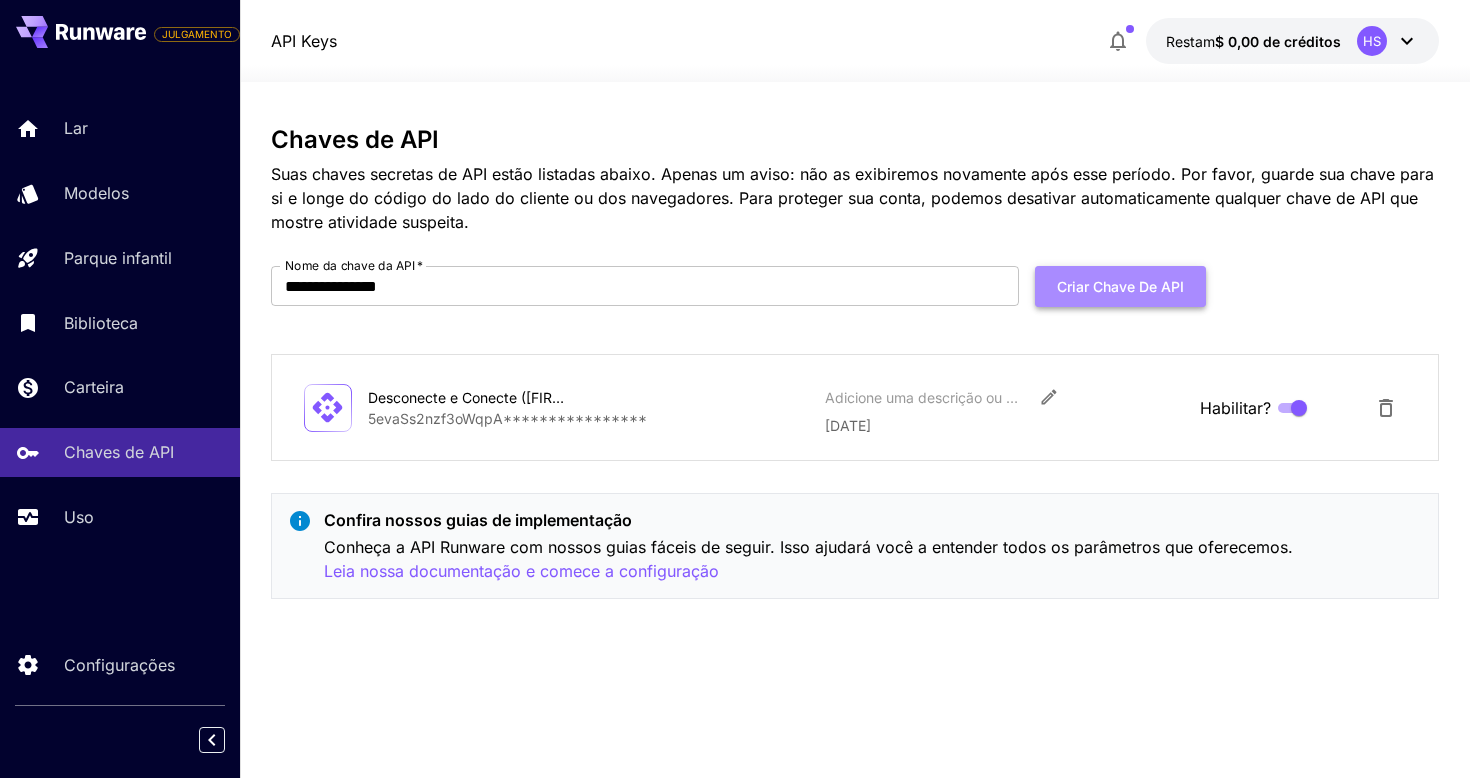 click on "Criar chave de API" at bounding box center (1120, 286) 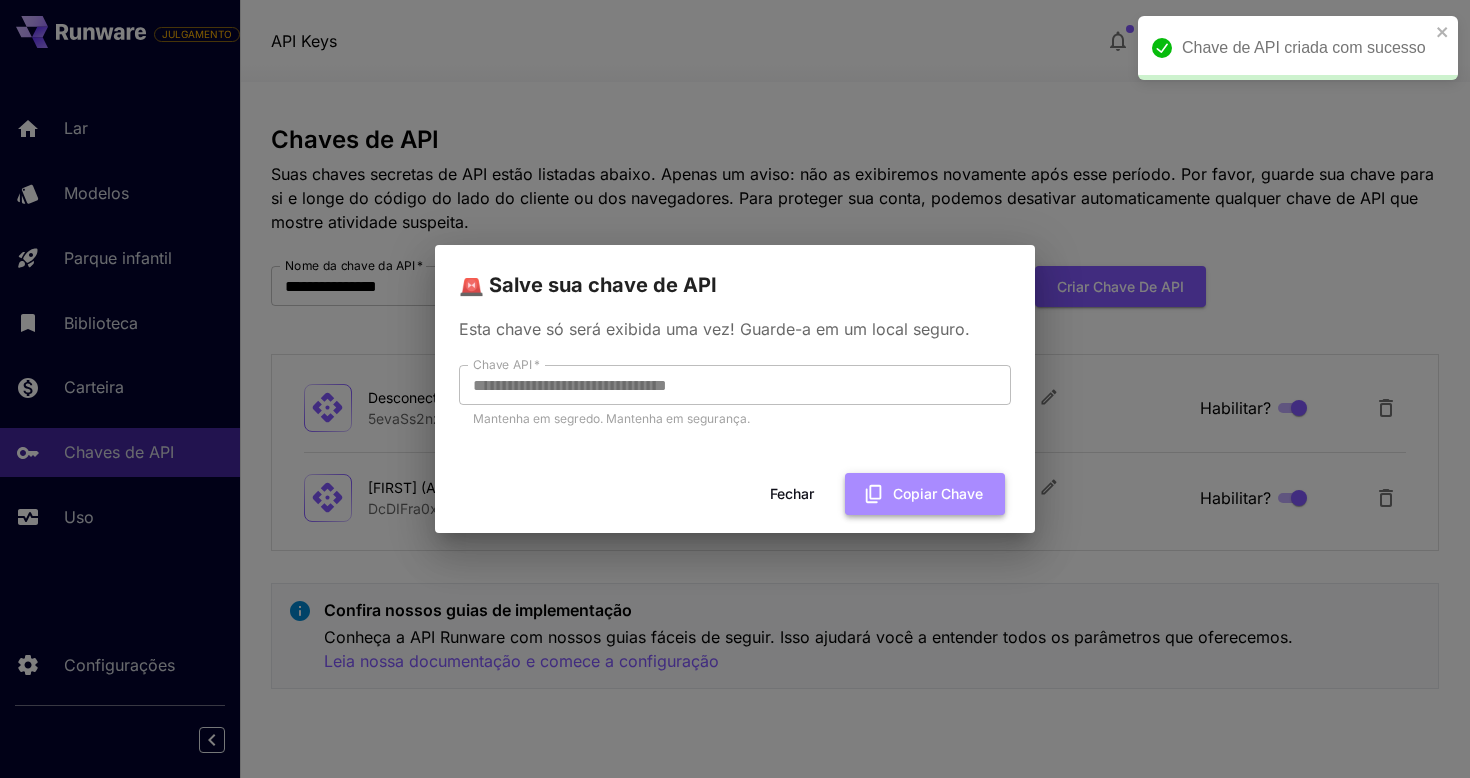 click on "Copiar chave" at bounding box center (938, 493) 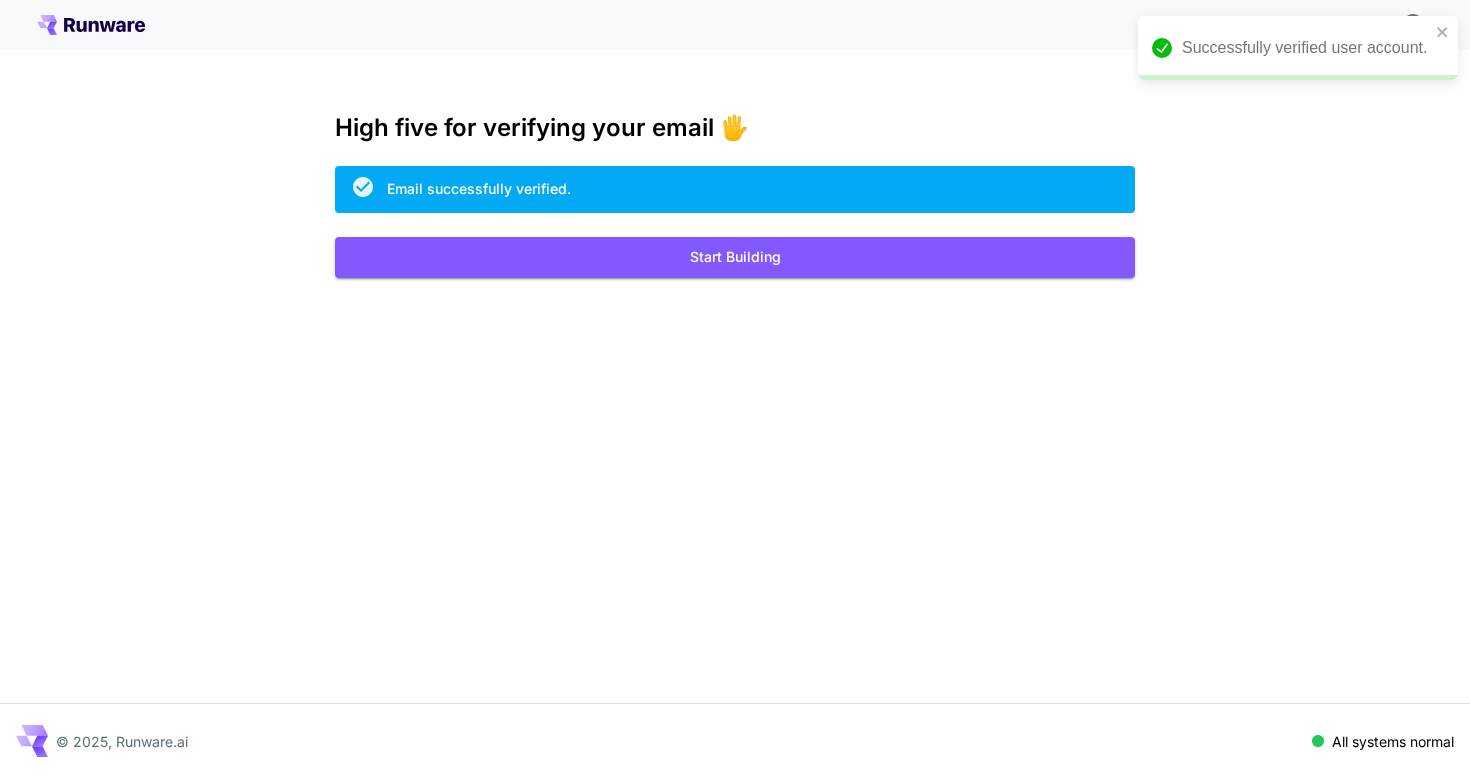 scroll, scrollTop: 0, scrollLeft: 0, axis: both 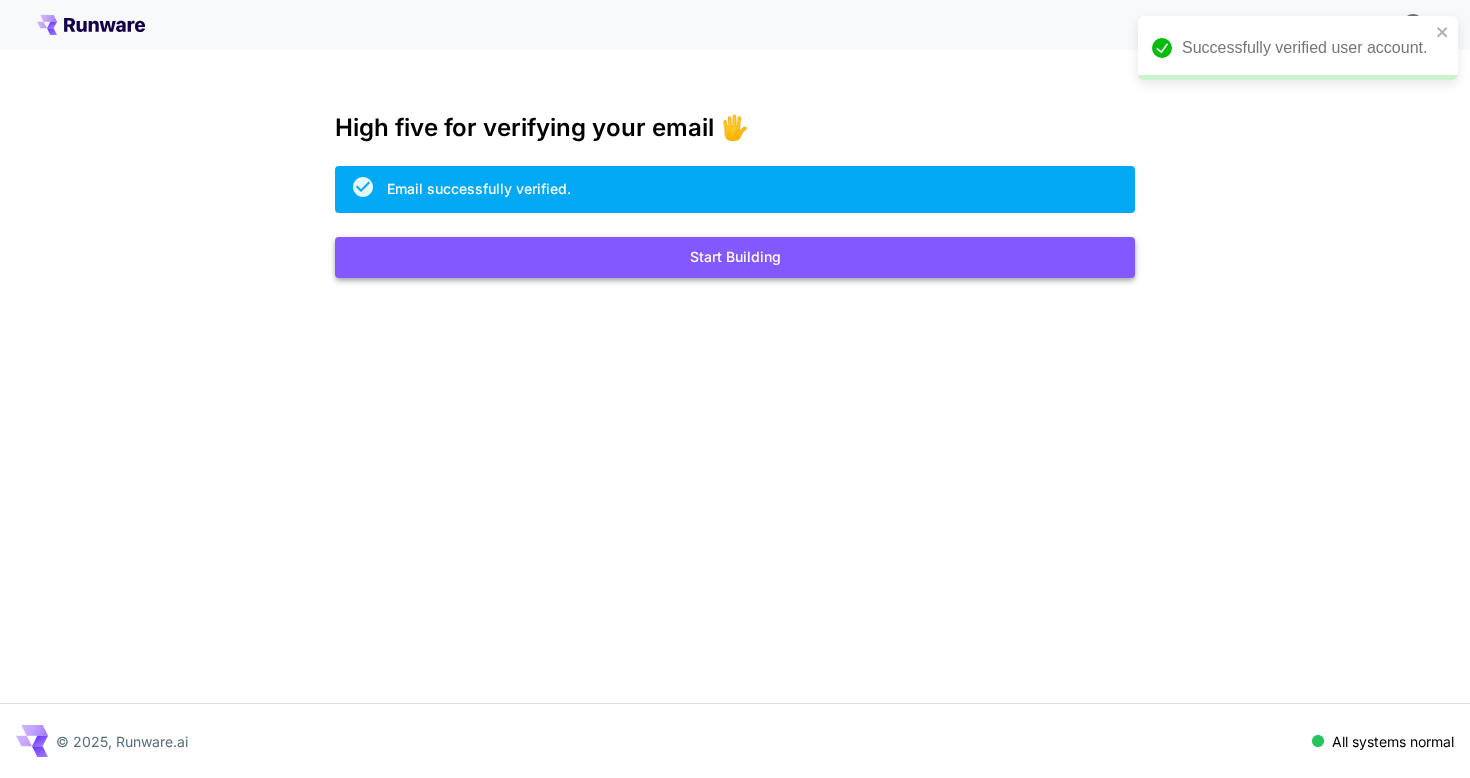 click on "Start Building" at bounding box center (735, 257) 